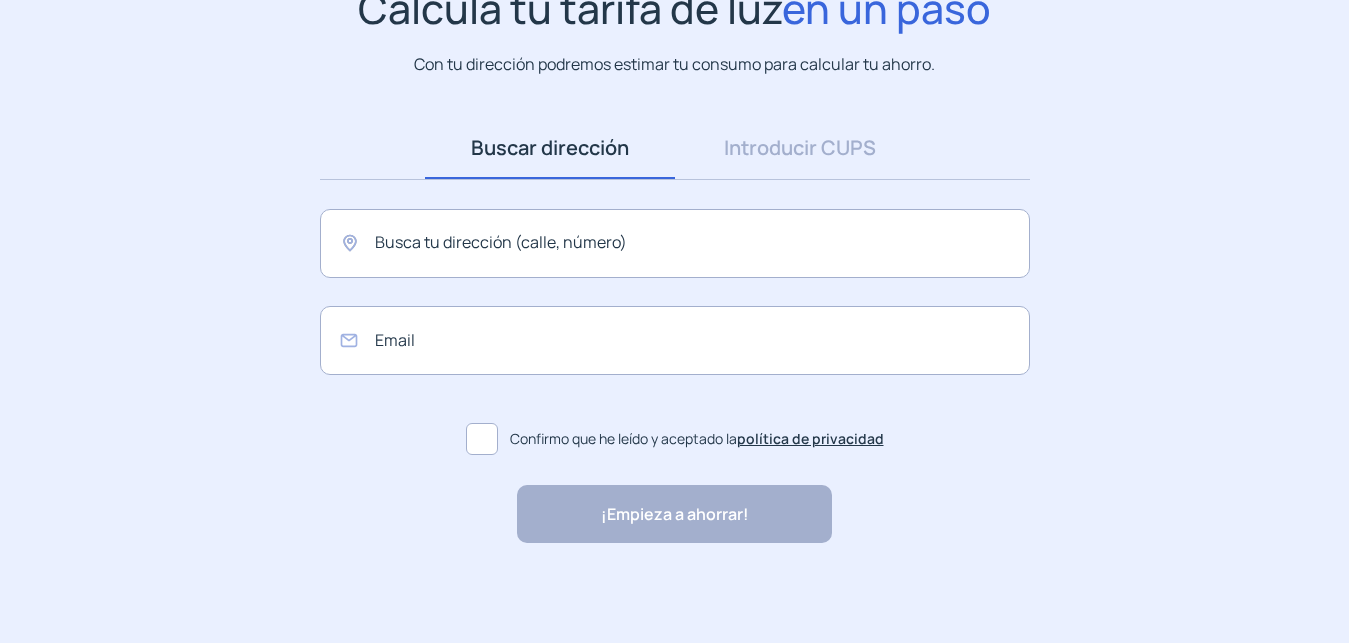 scroll, scrollTop: 183, scrollLeft: 0, axis: vertical 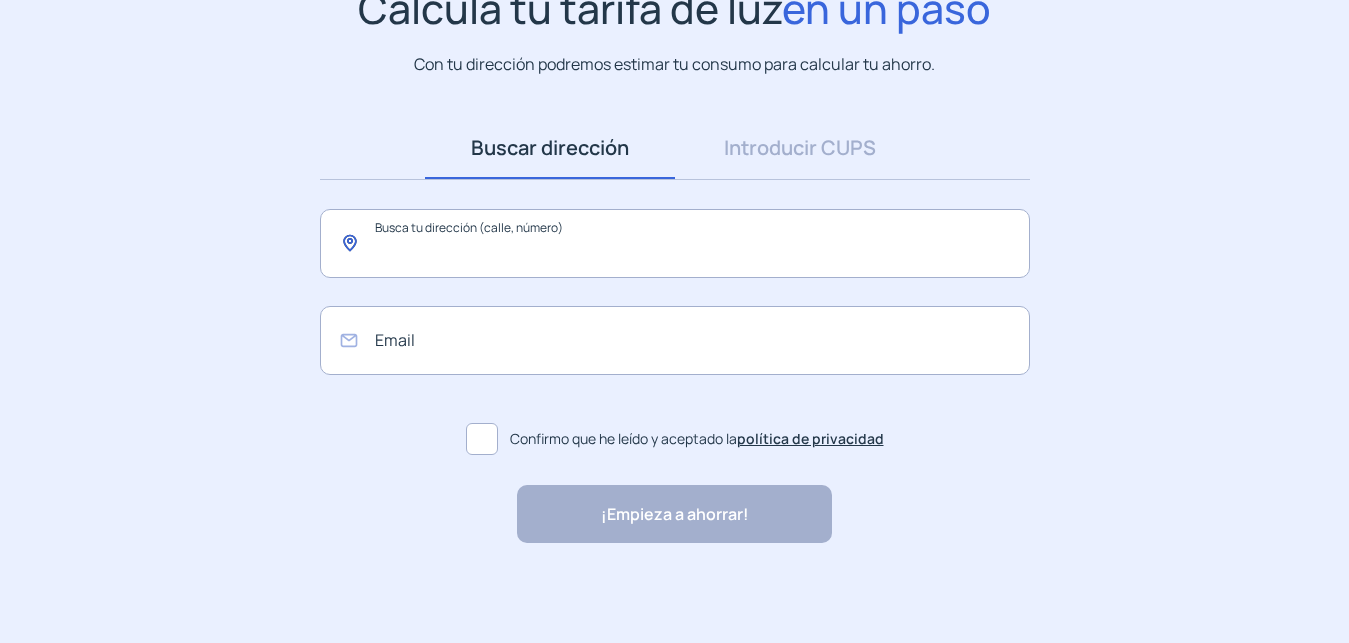 click 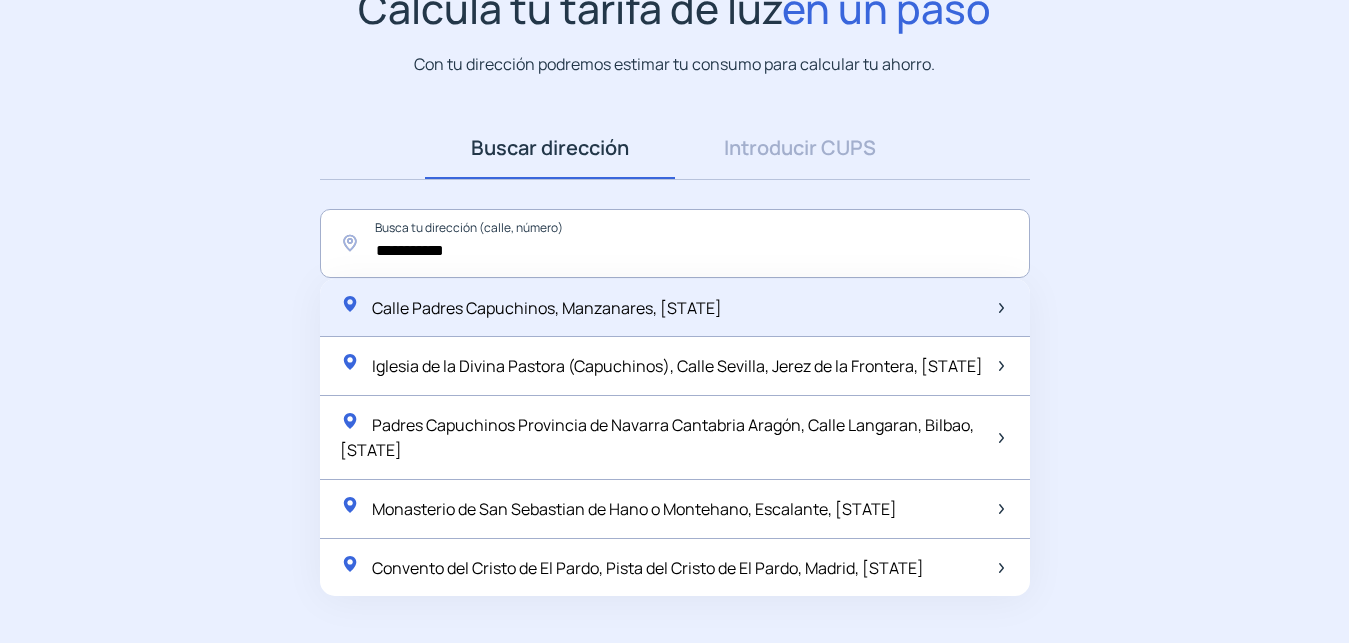 click on "Calle Padres Capuchinos, Manzanares, [STATE]" 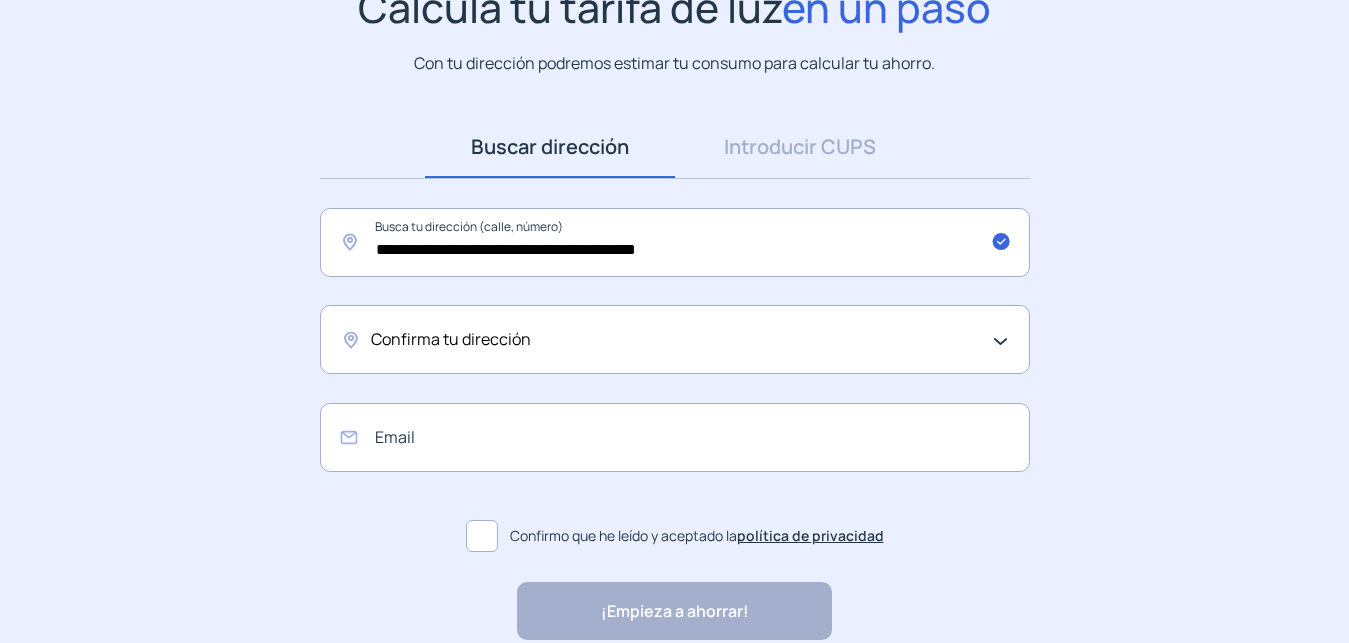 click on "Confirma tu dirección" 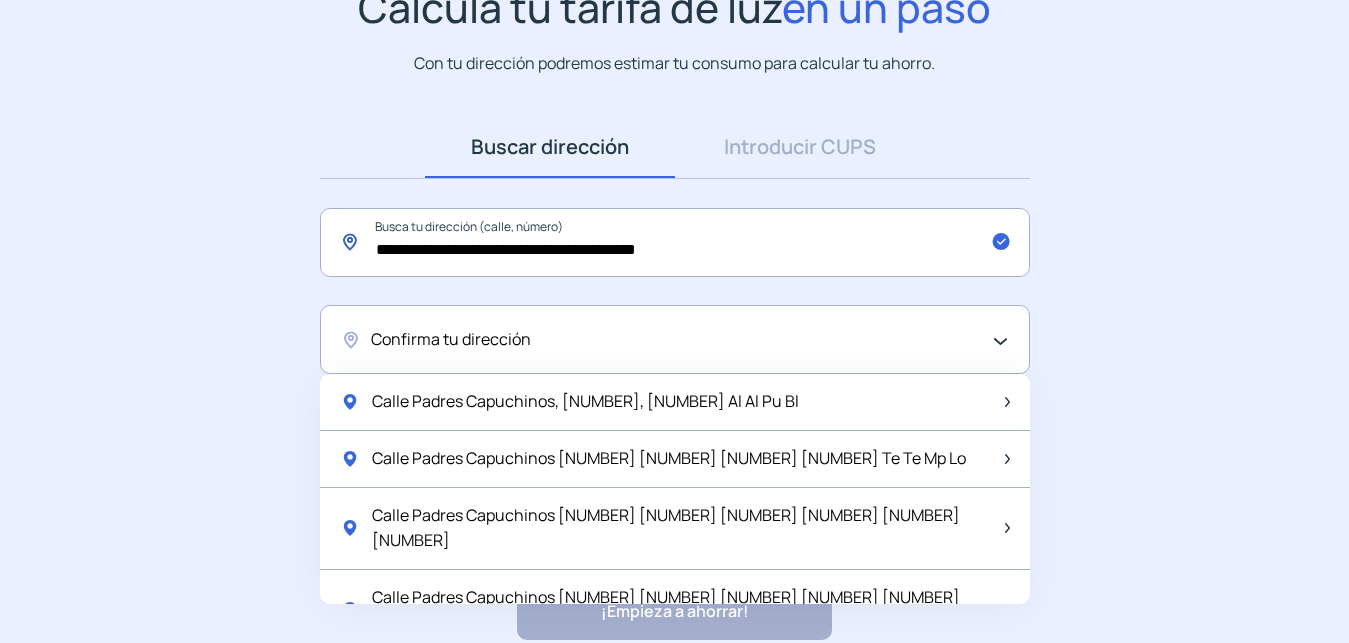 click on "**********" 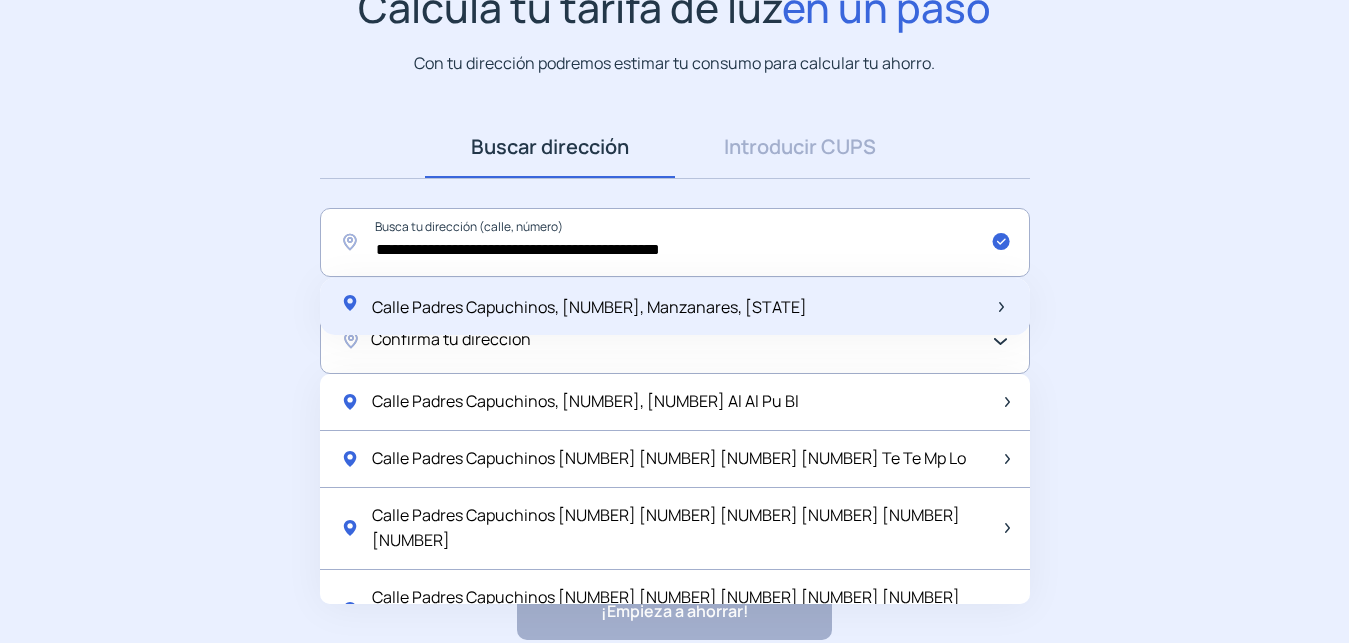 click on "Calle Padres Capuchinos, [NUMBER], Manzanares, [STATE]" 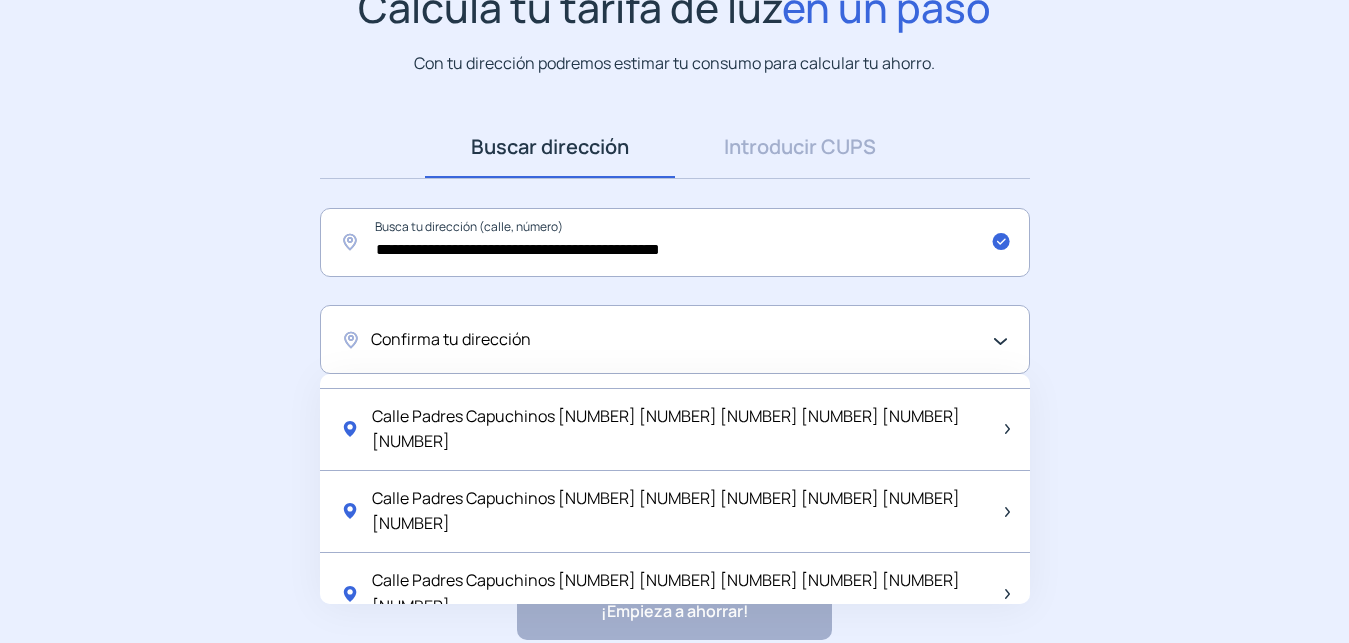 scroll, scrollTop: 2508, scrollLeft: 0, axis: vertical 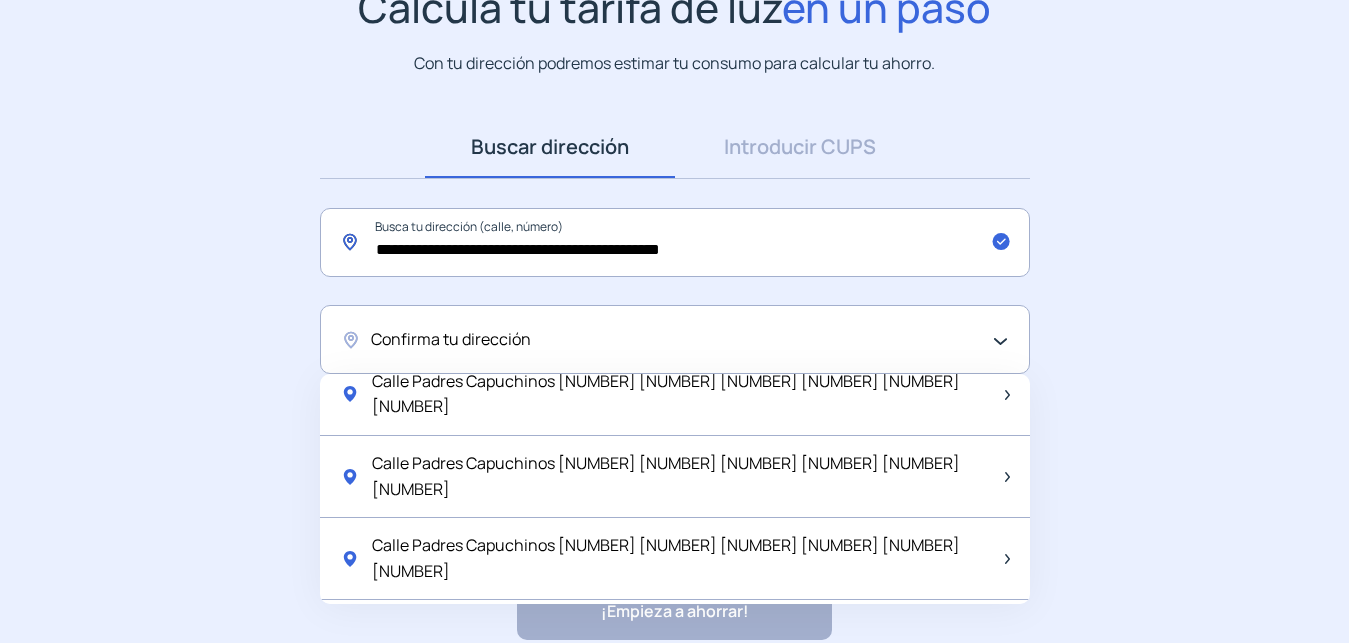 click on "**********" 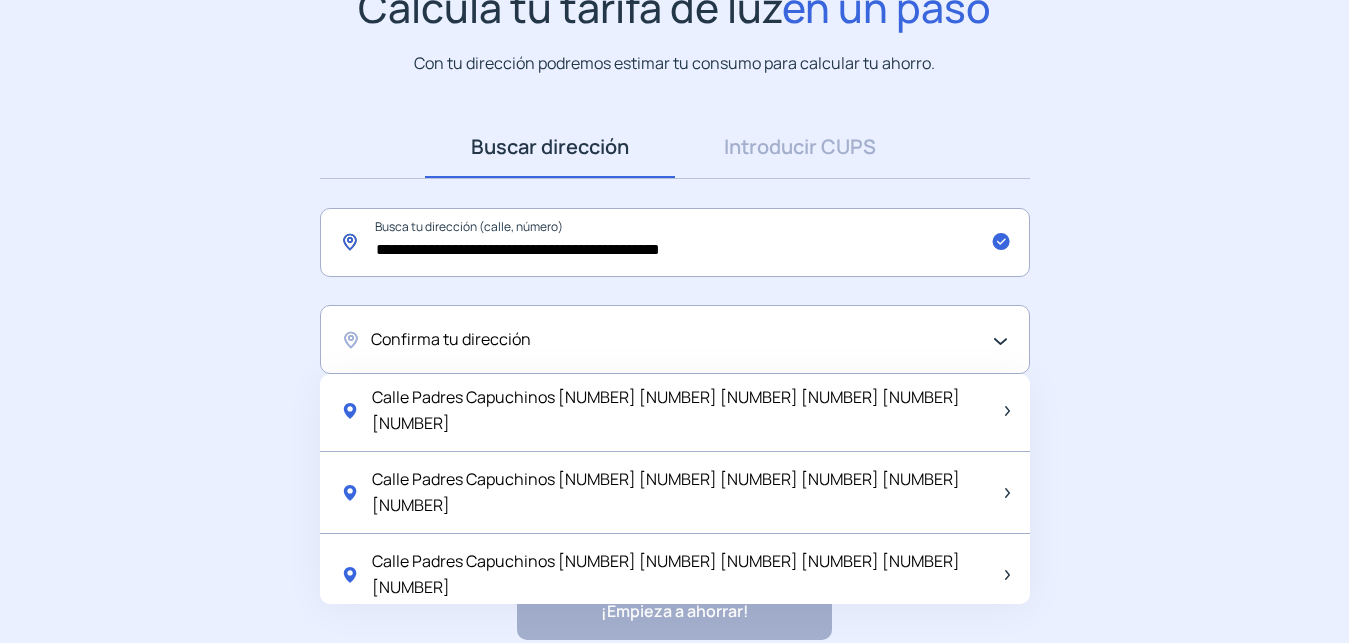 click on "**********" 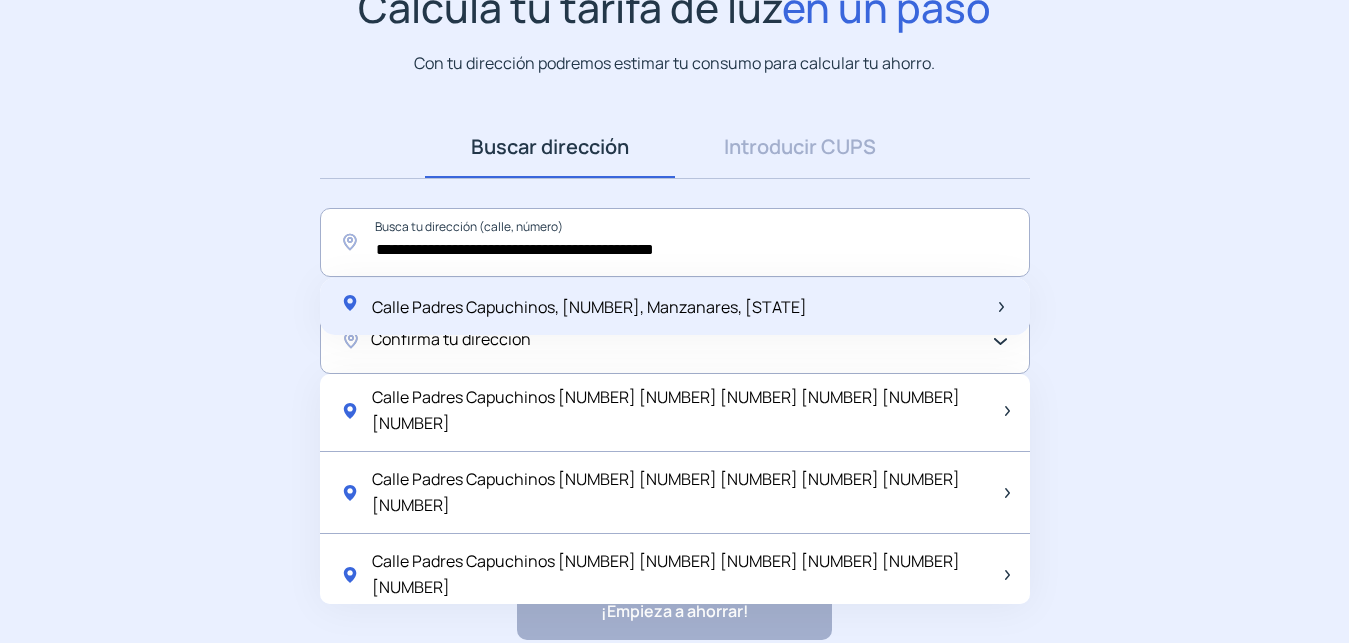 click on "Calle Padres Capuchinos, [NUMBER], Manzanares, [STATE]" 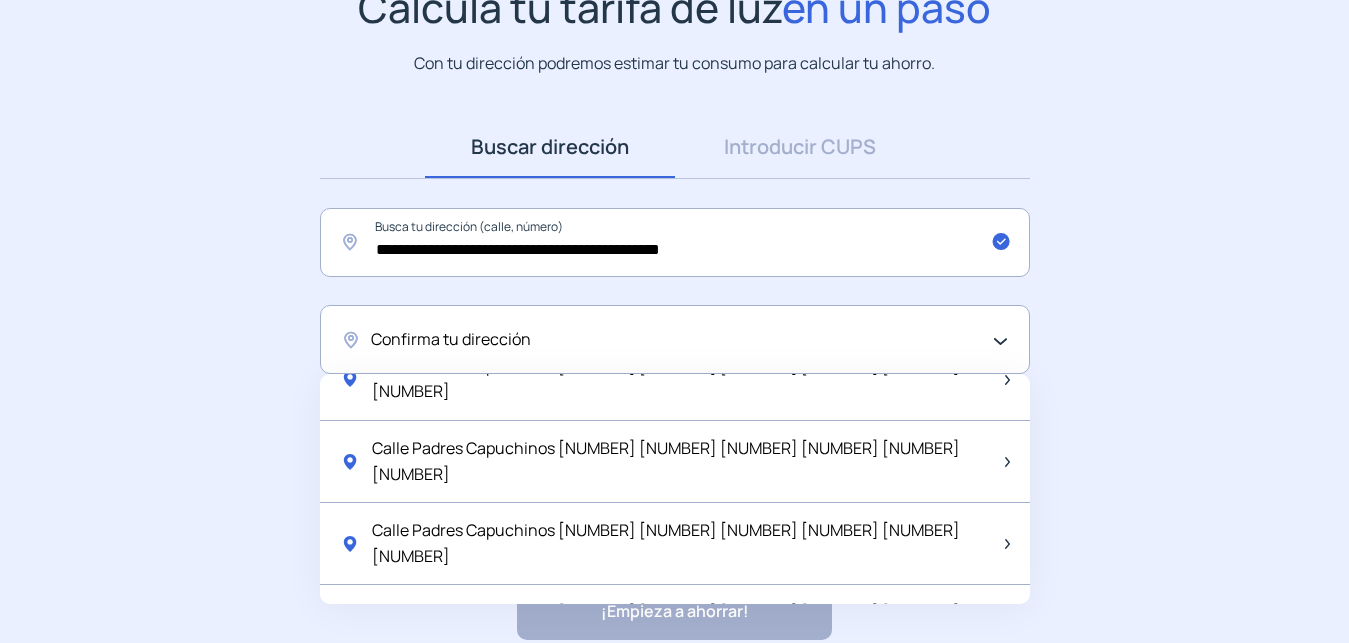 scroll, scrollTop: 2656, scrollLeft: 0, axis: vertical 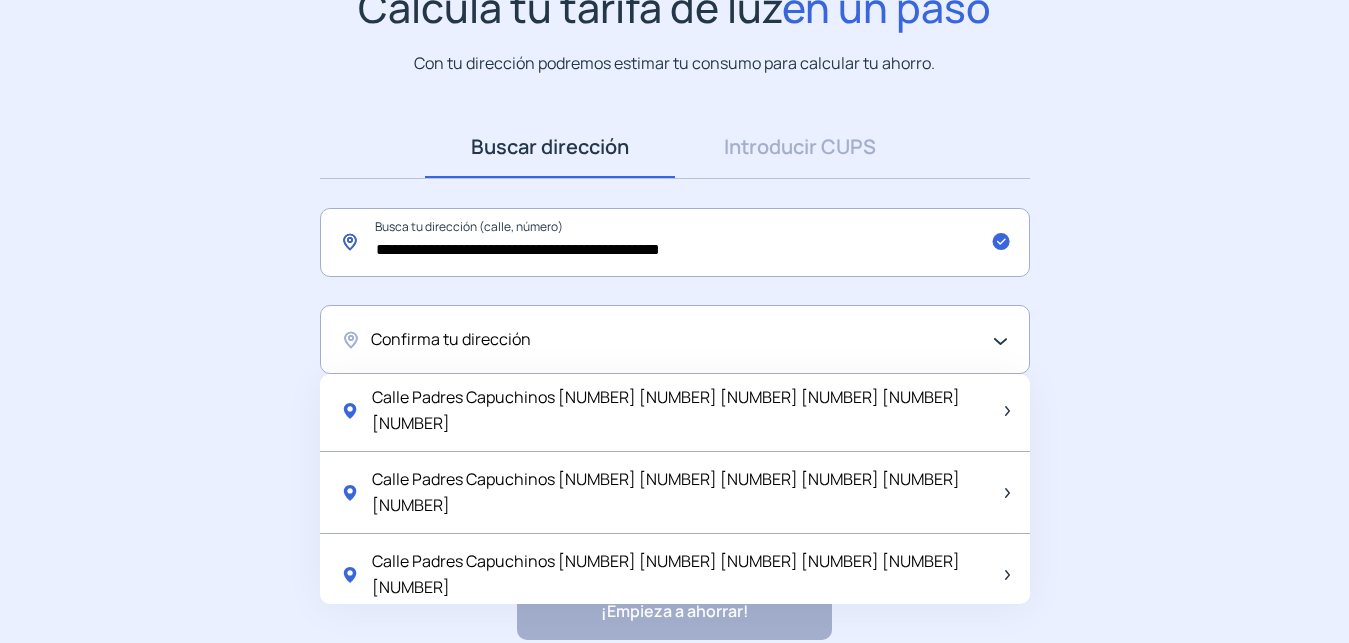 click on "**********" 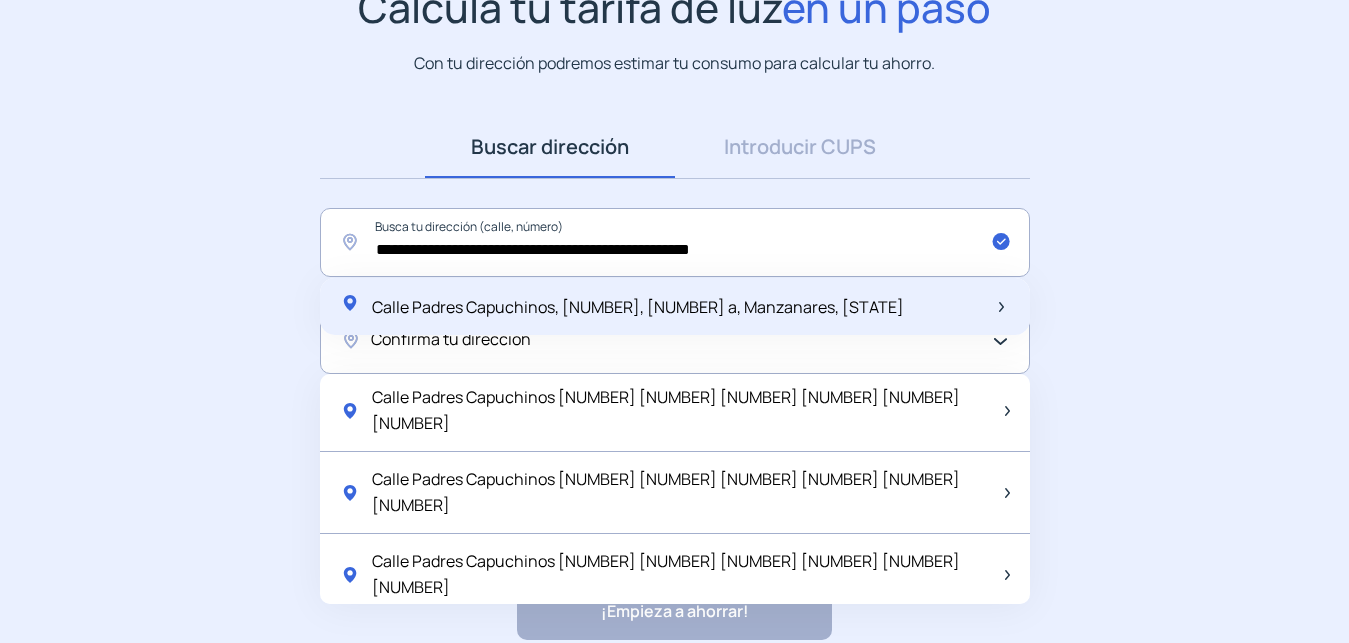 click on "Calle Padres Capuchinos, [NUMBER], [NUMBER] a, Manzanares, [STATE]" 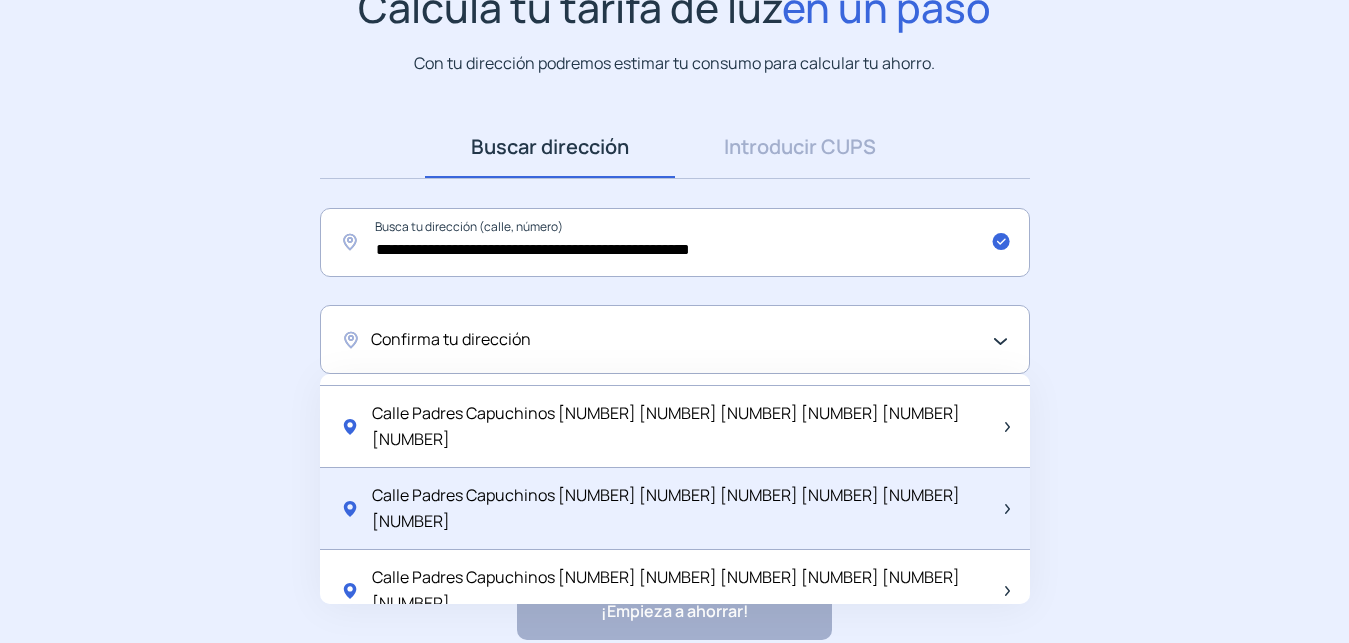 scroll, scrollTop: 2656, scrollLeft: 0, axis: vertical 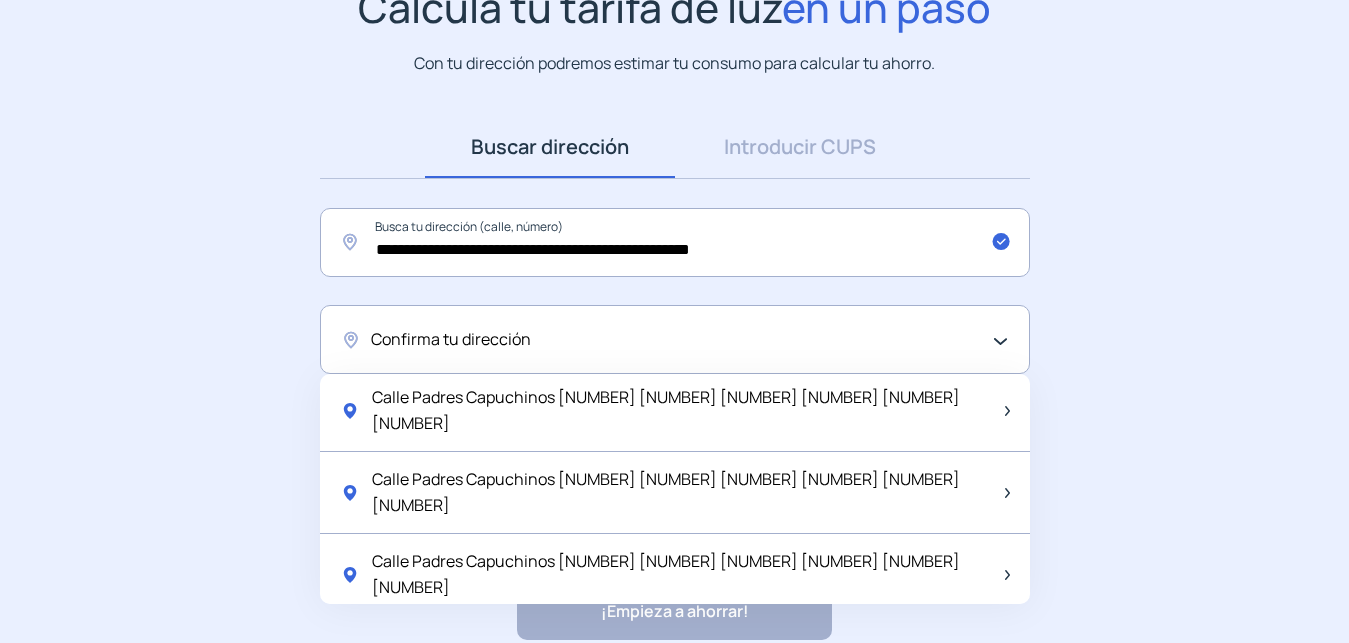 click on "Utilizar Dirección Introducida" 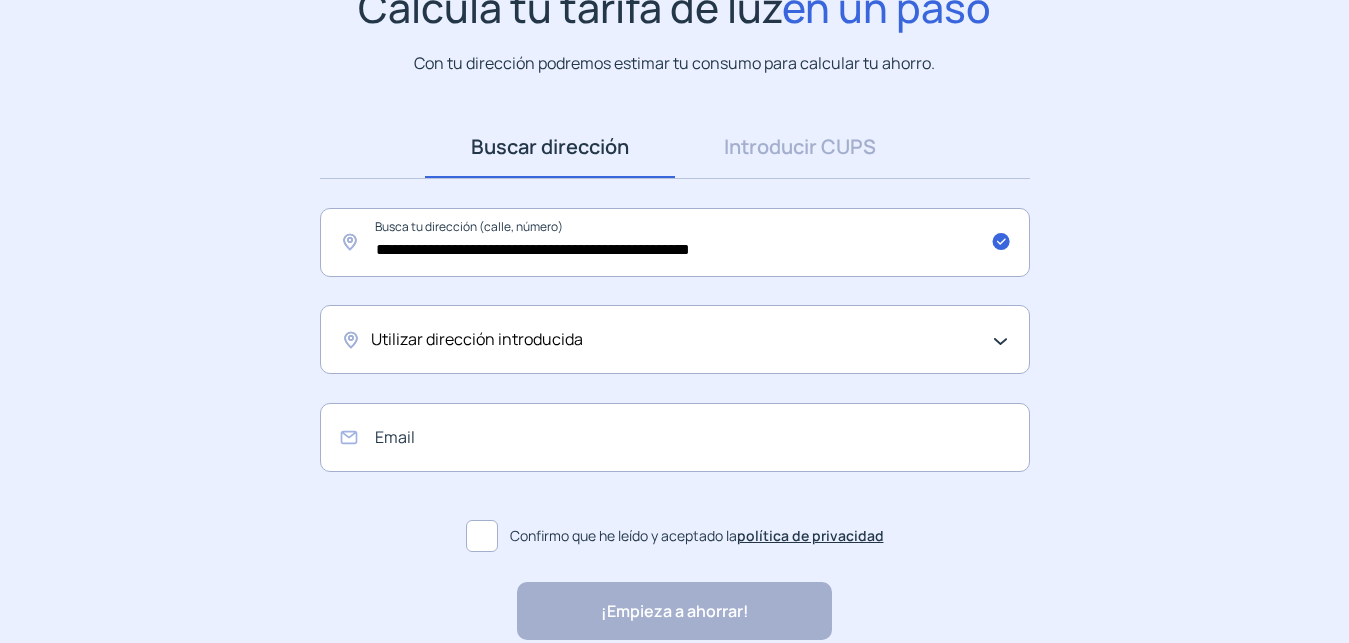 click on "Utilizar dirección introducida" 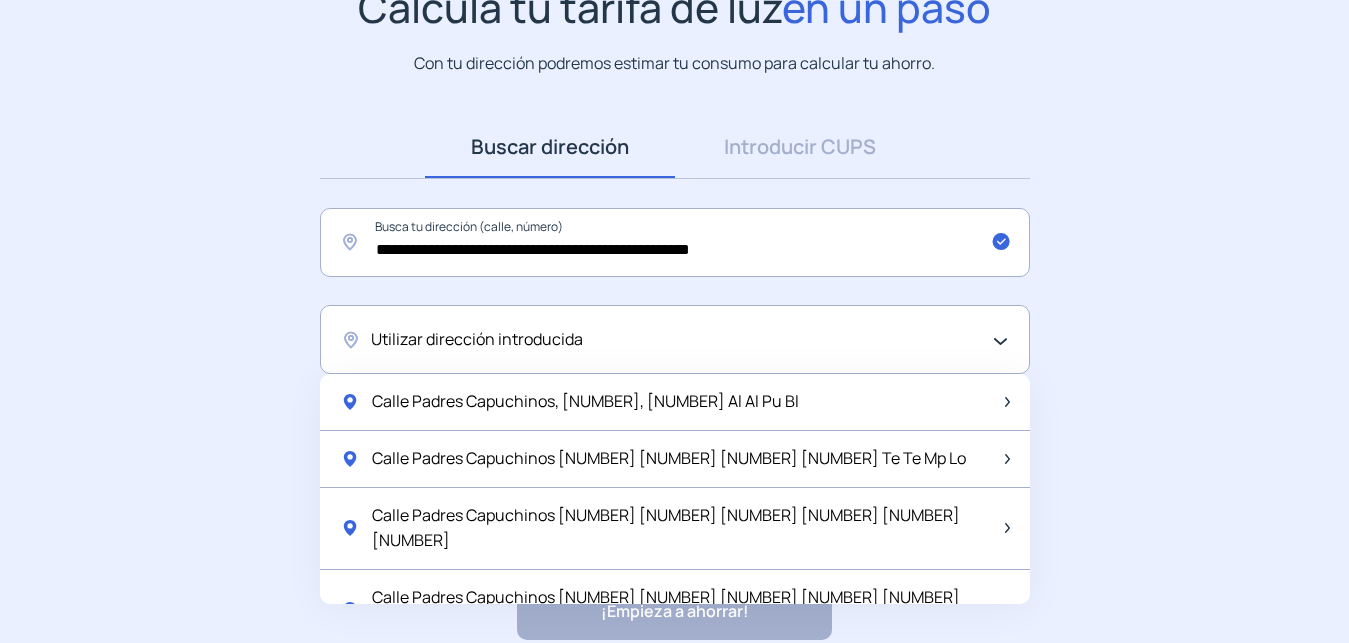 click on "Utilizar dirección introducida" 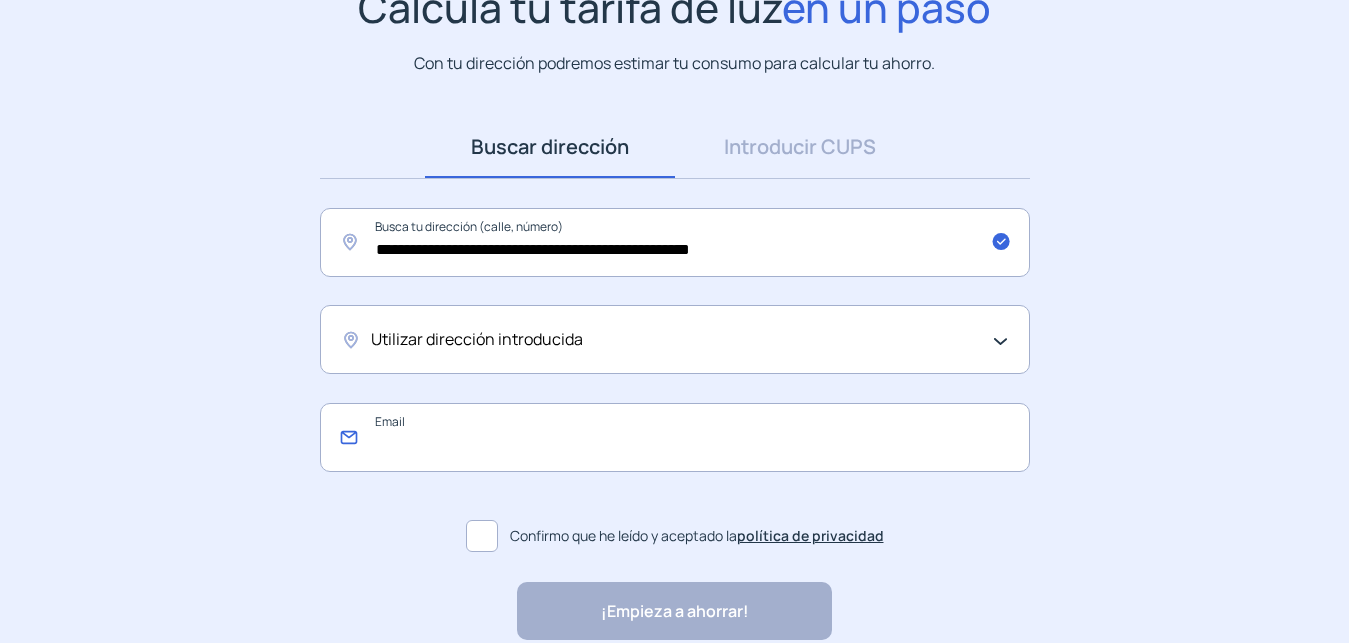 click 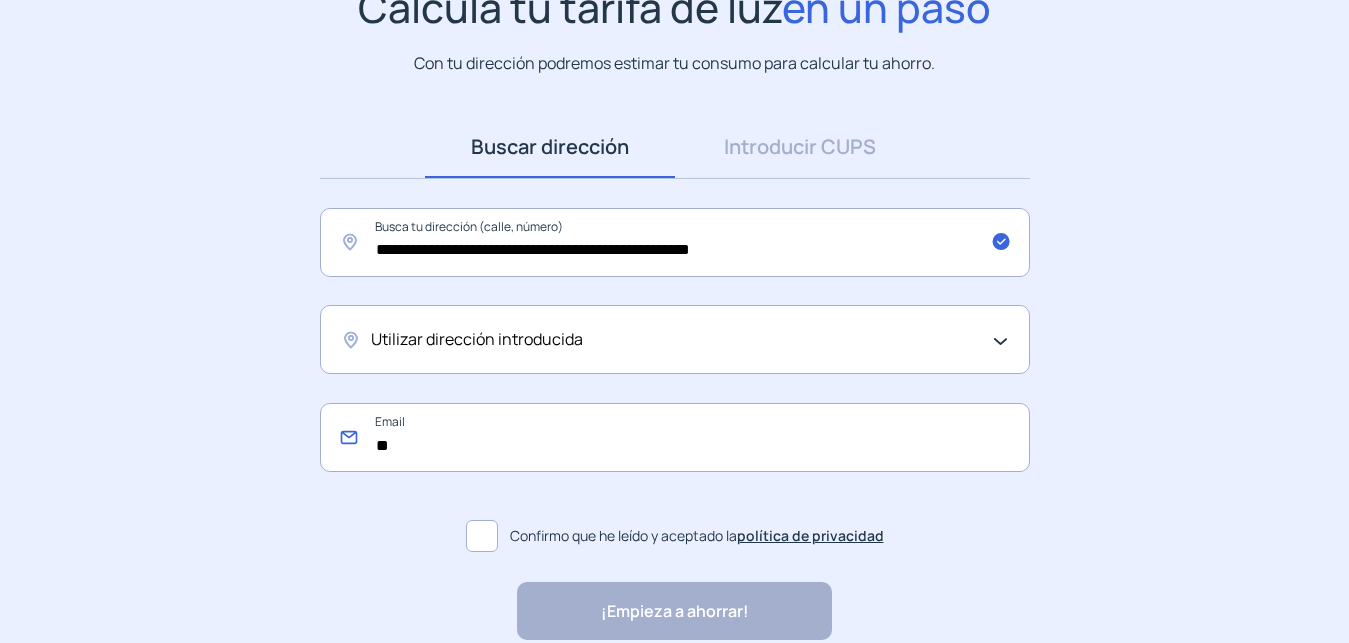 type on "*" 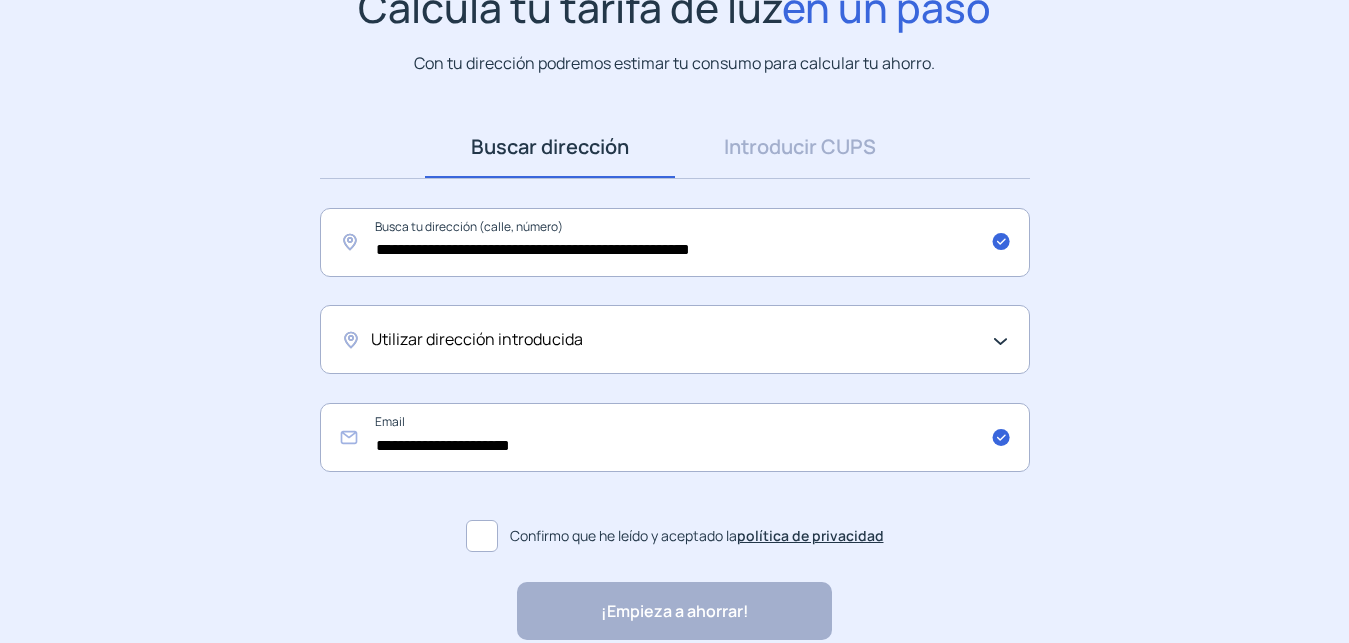 click 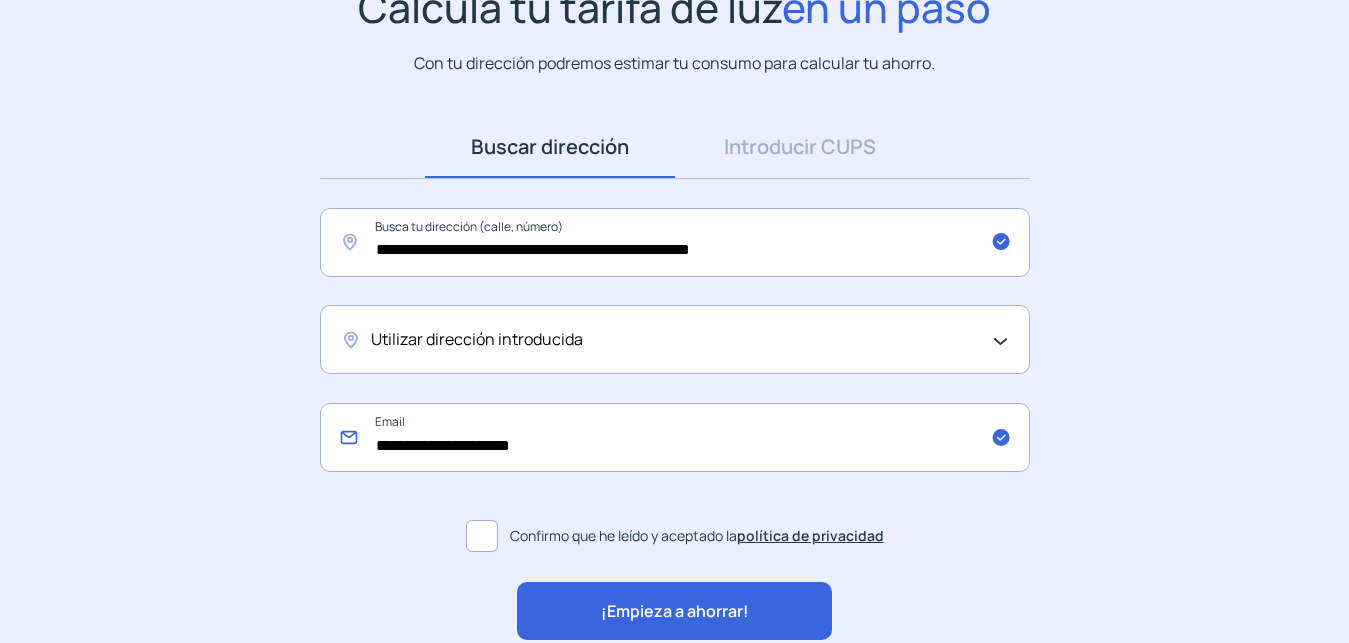 click on "**********" 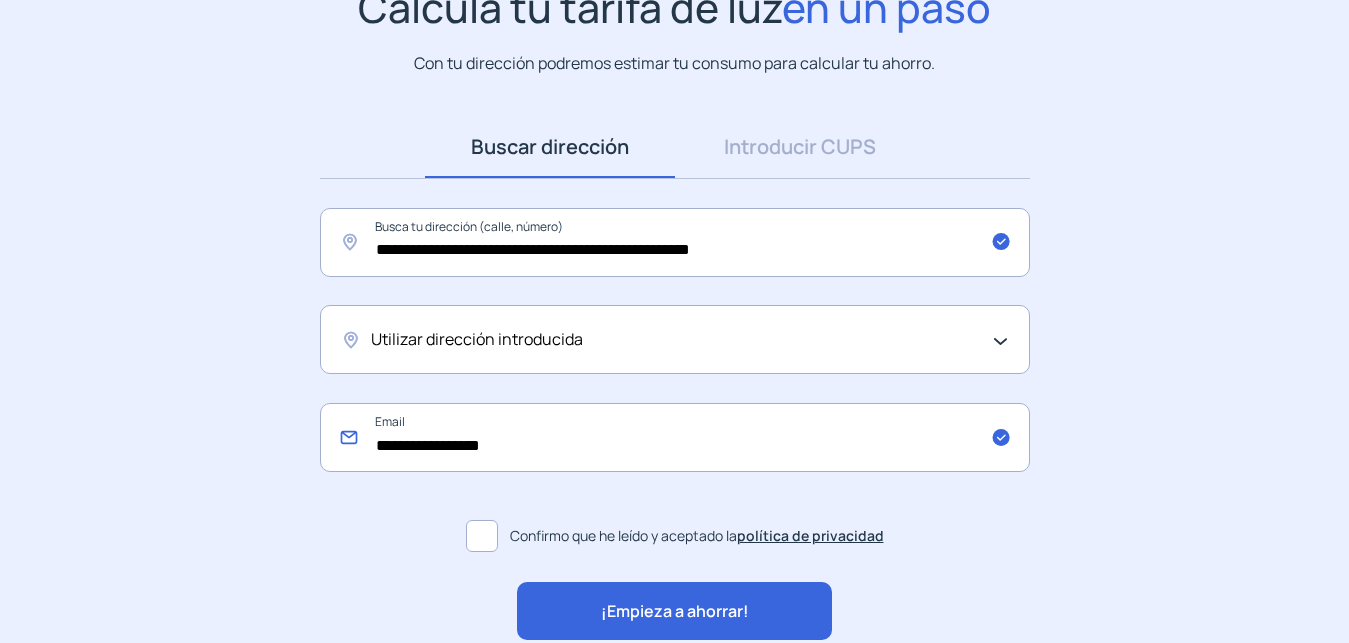 type on "**********" 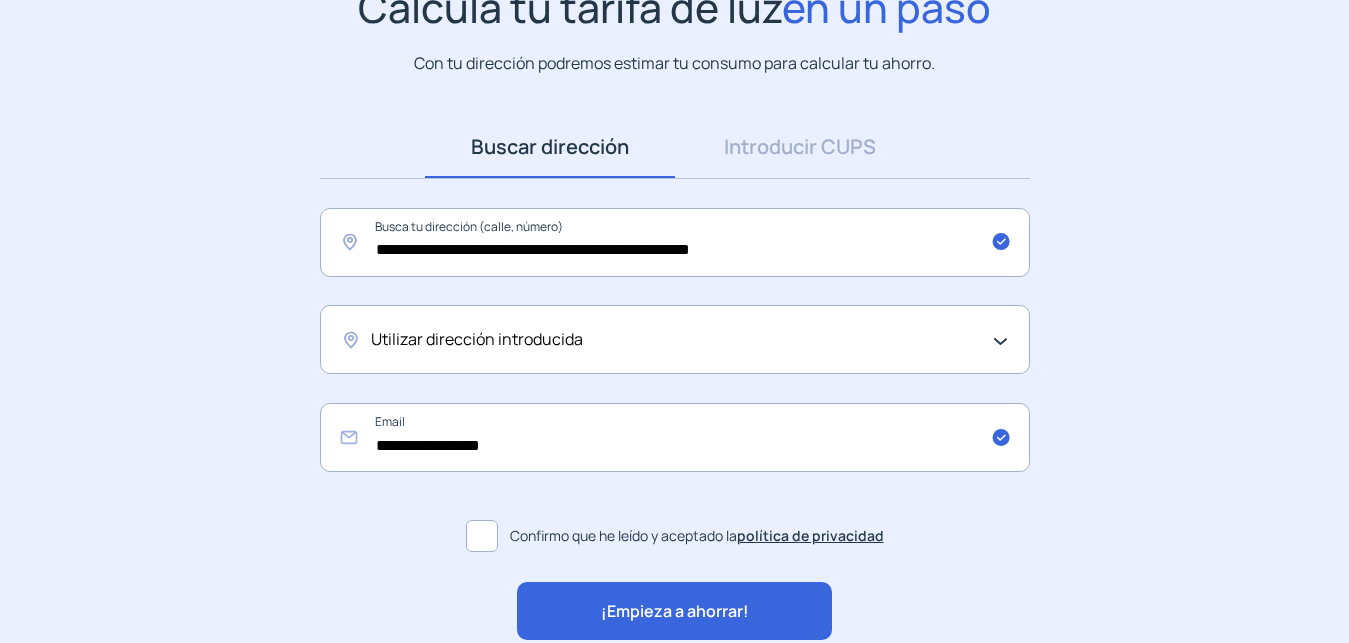 click on "¡Empieza a ahorrar!" 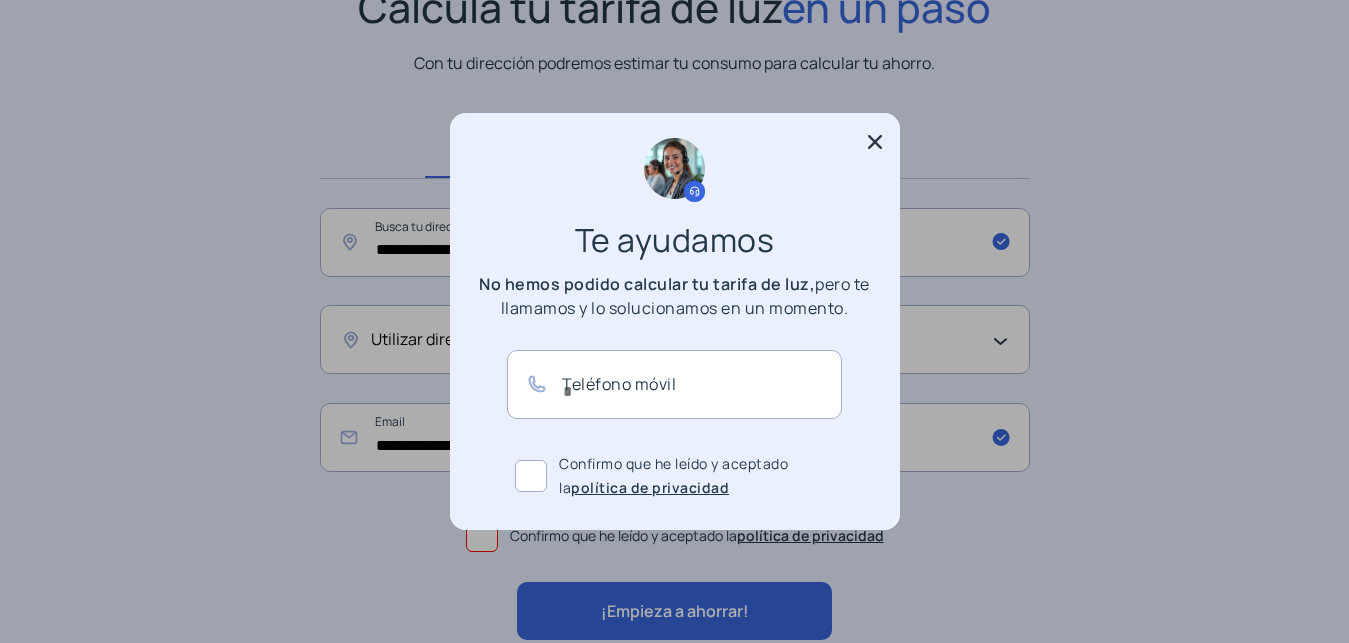 scroll, scrollTop: 0, scrollLeft: 0, axis: both 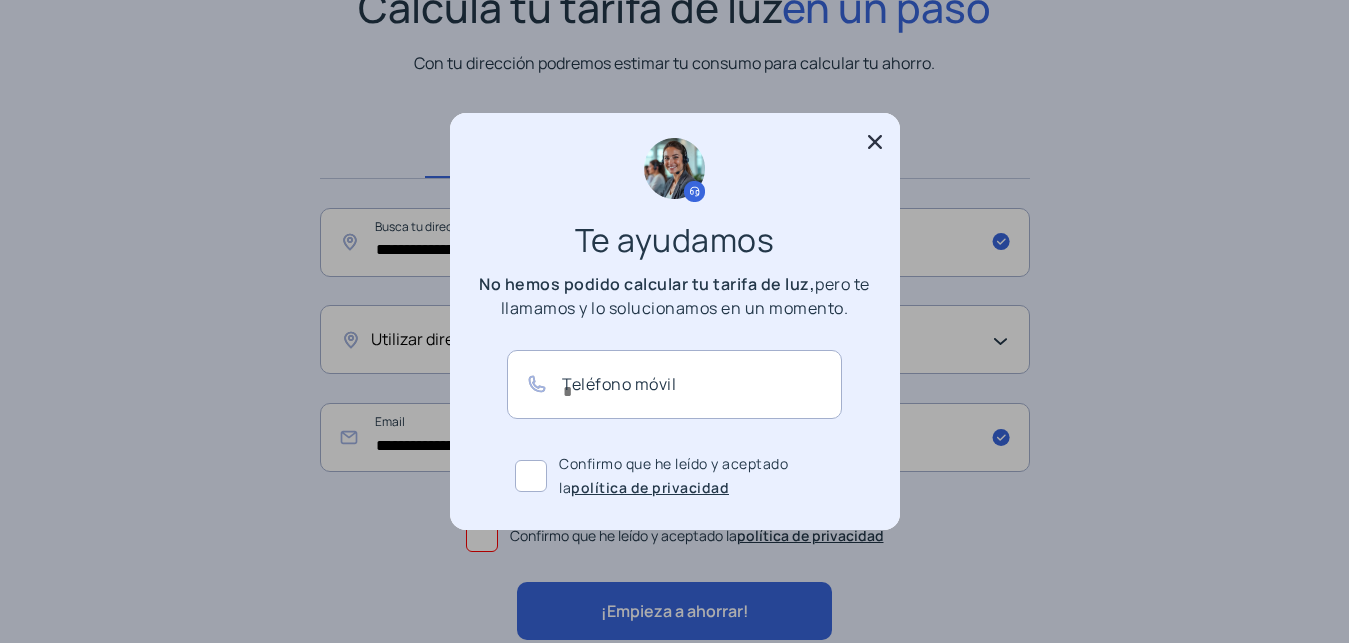 click on "Teléfono móvil  Confirmo que he leído y aceptado la  política de privacidad  Llámame gratis" at bounding box center [674, 468] 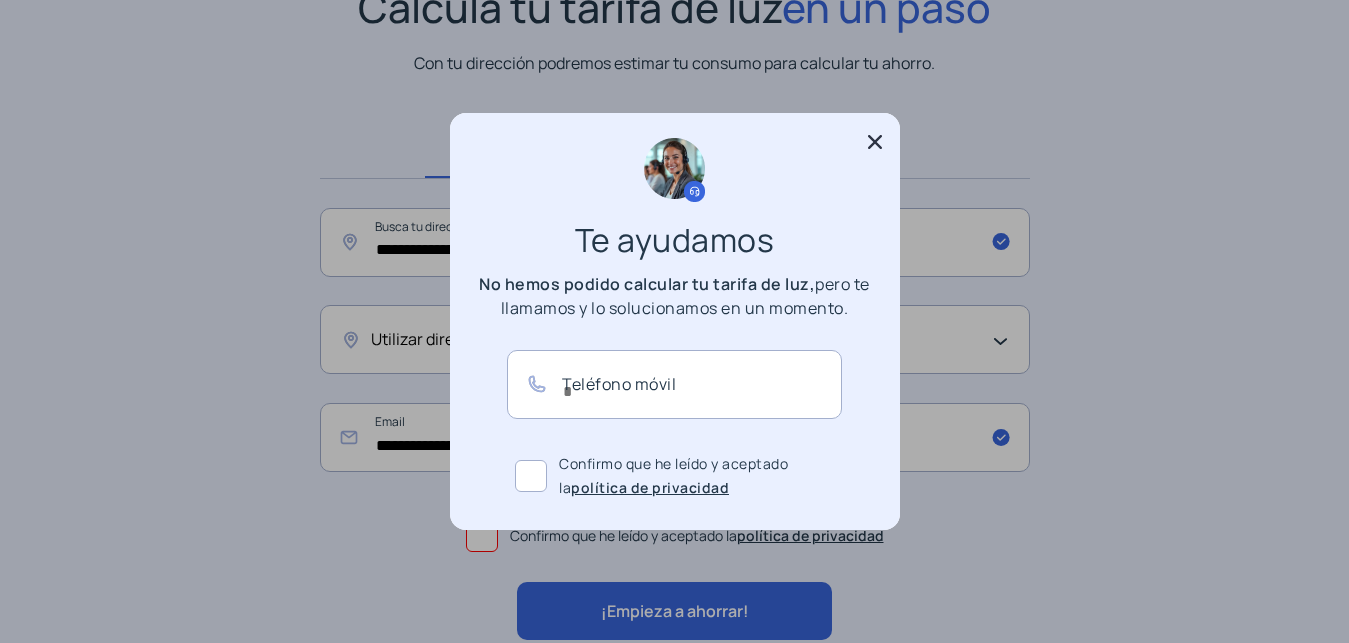 click 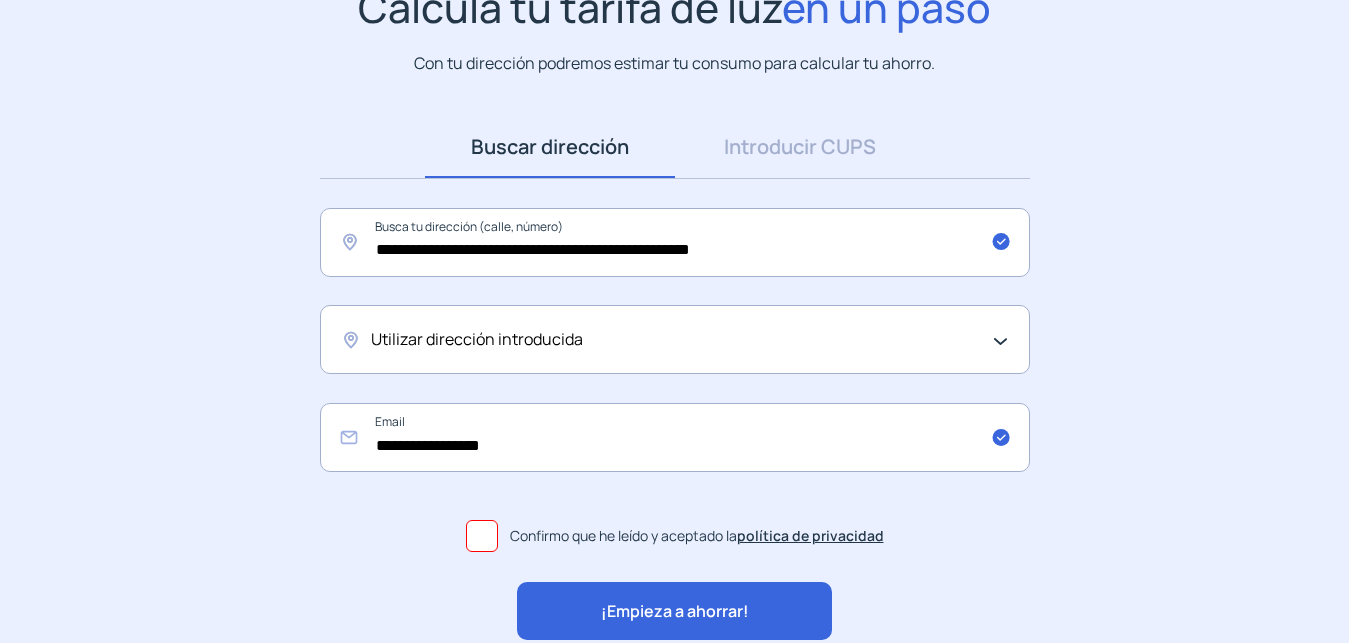 scroll, scrollTop: 183, scrollLeft: 0, axis: vertical 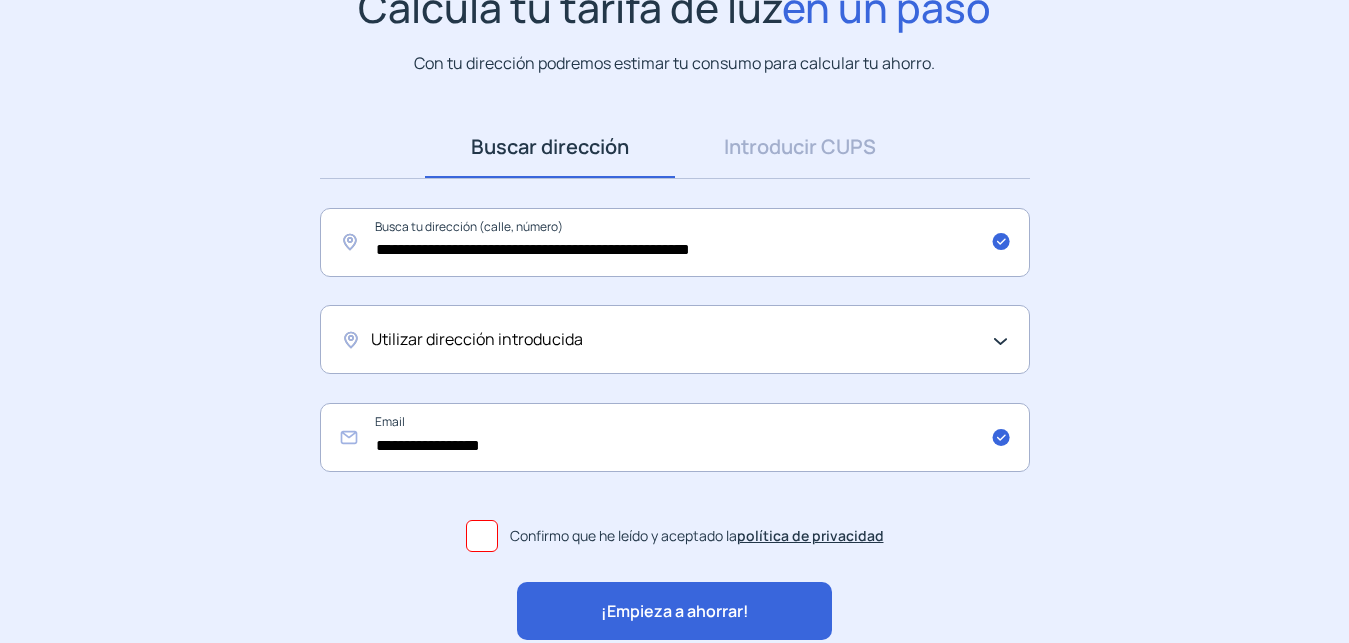 click on "**********" 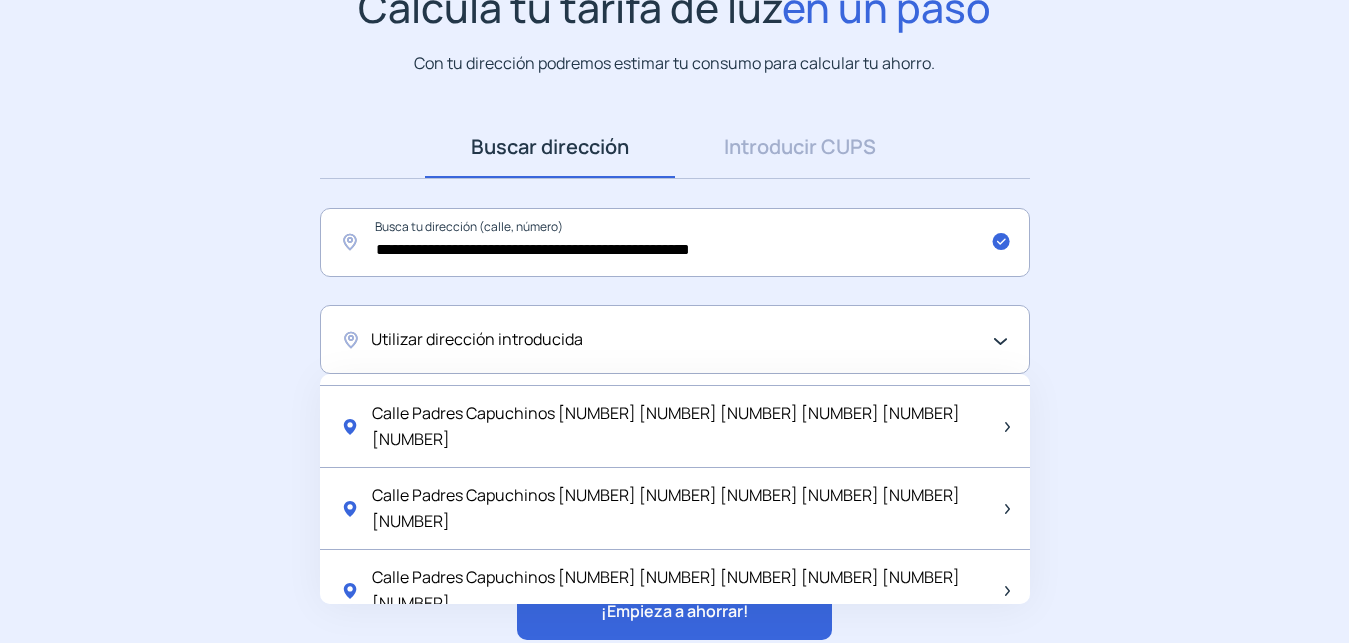 scroll, scrollTop: 2656, scrollLeft: 0, axis: vertical 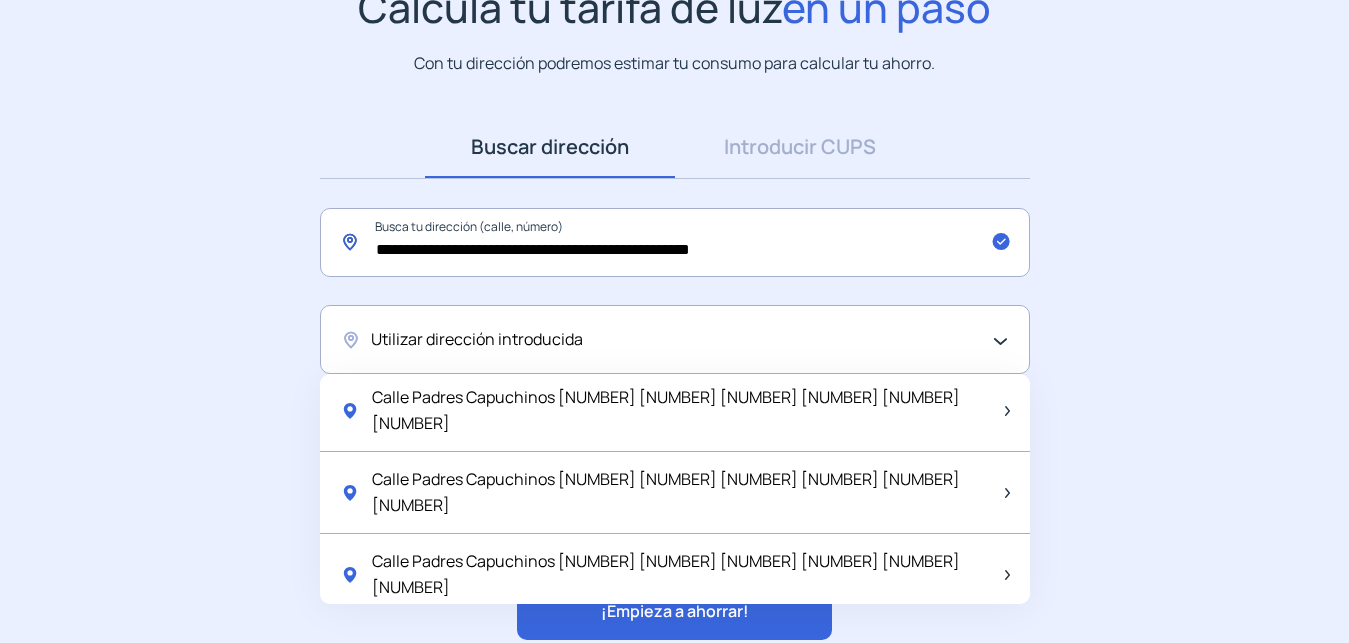 click on "**********" 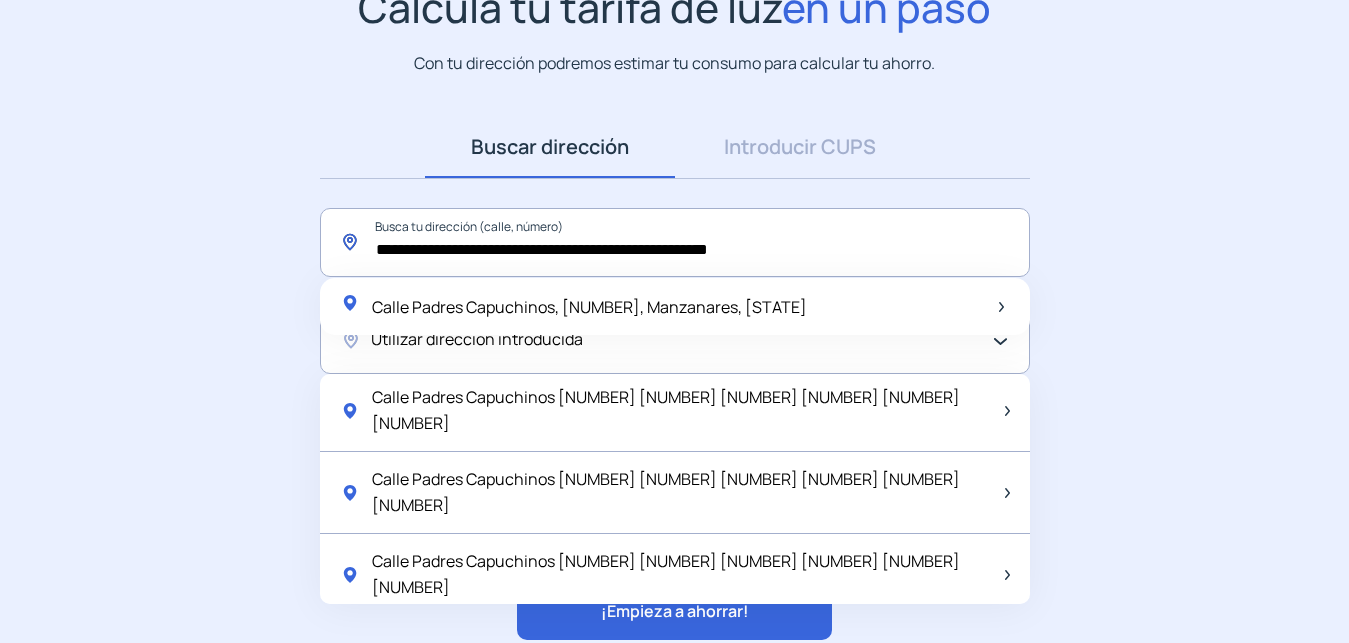 click on "**********" 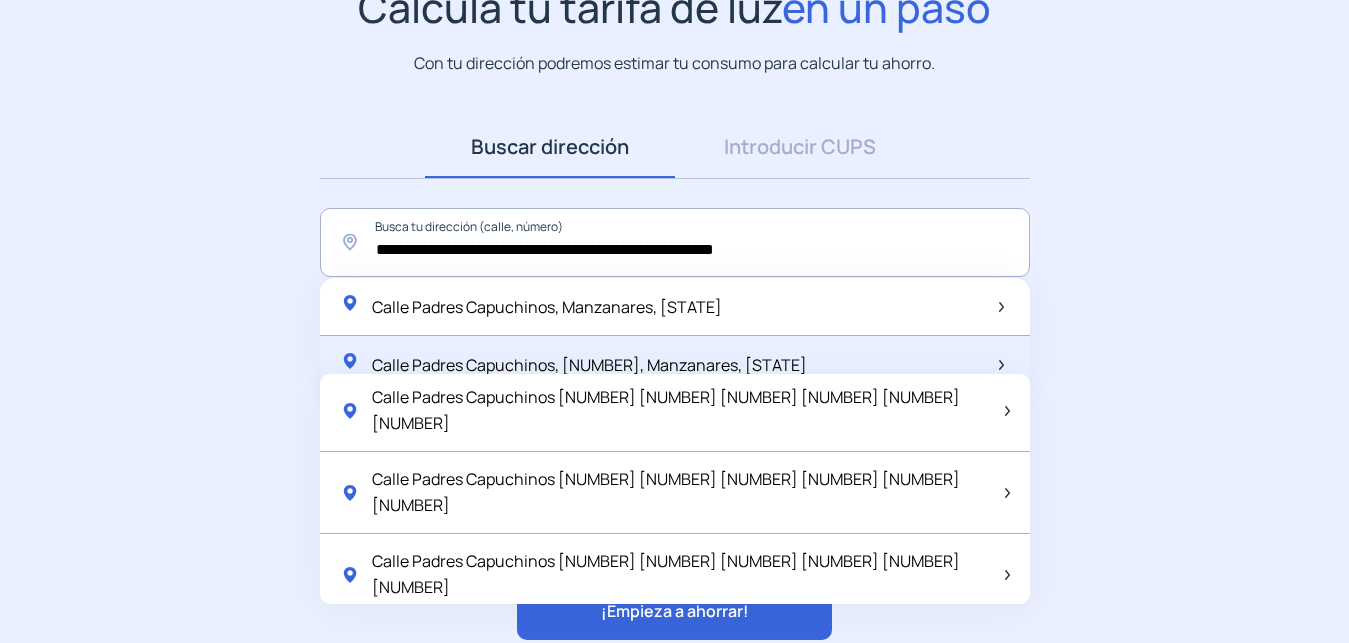 click on "Calle Padres Capuchinos, [NUMBER], Manzanares, [STATE]" 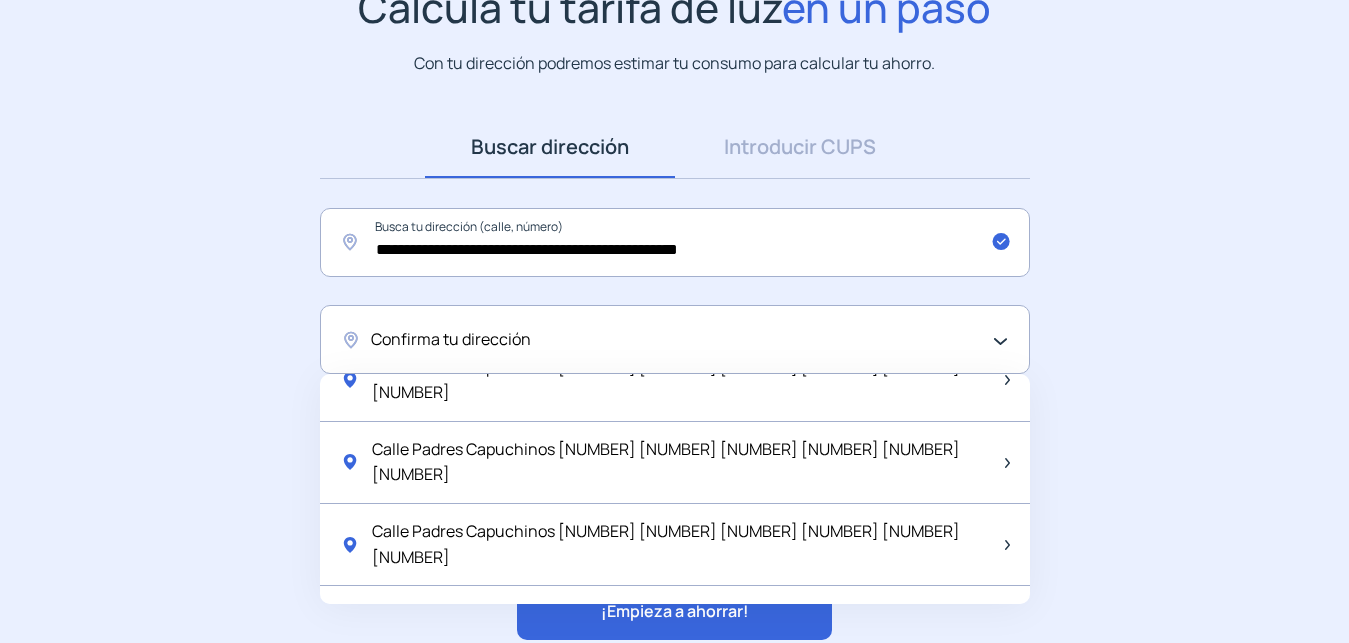 scroll, scrollTop: 16, scrollLeft: 0, axis: vertical 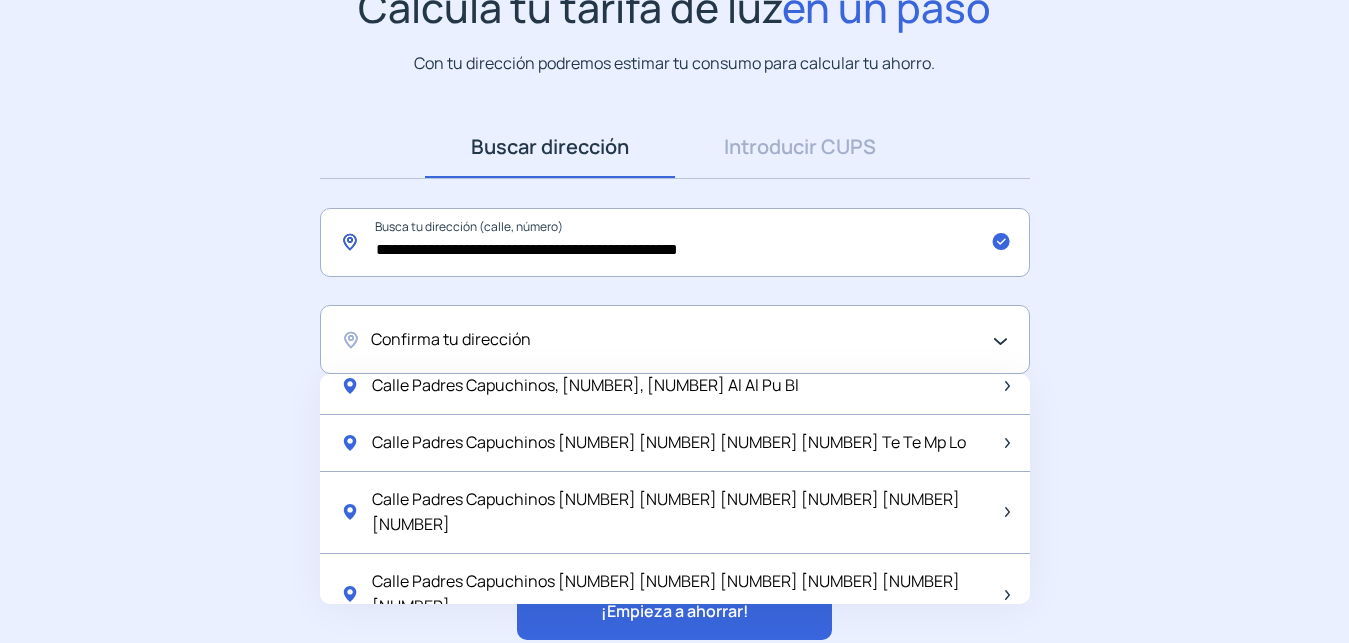 click on "**********" 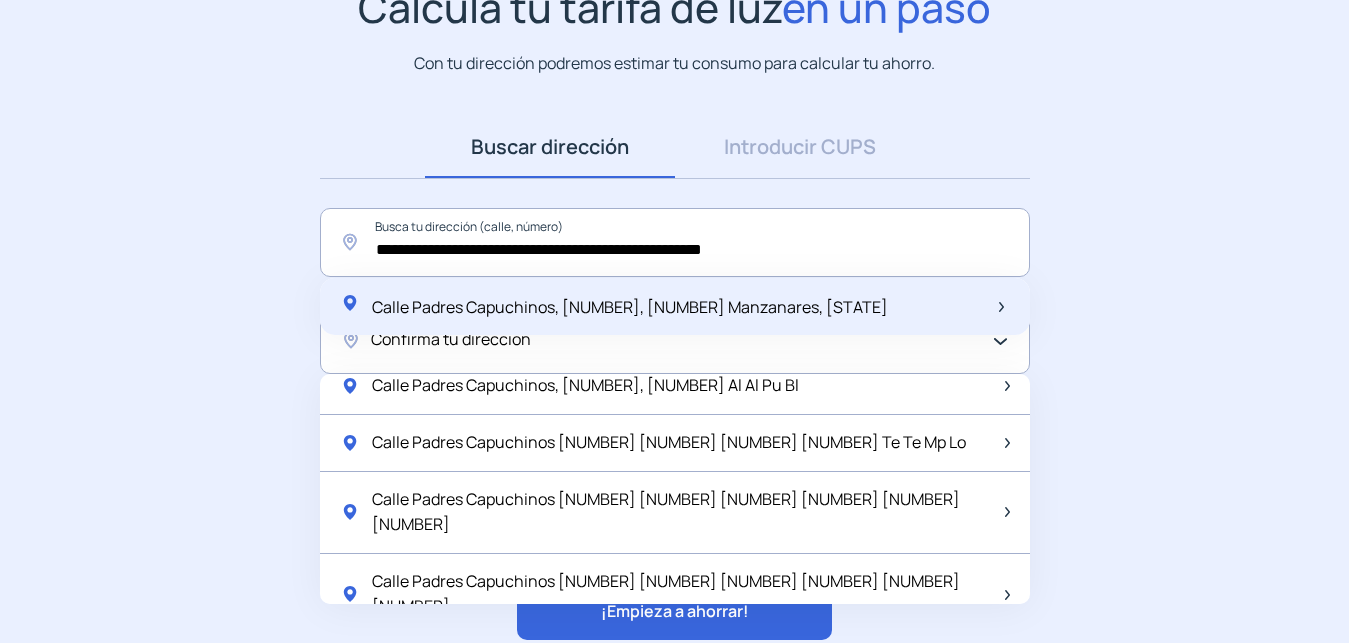 click on "Calle Padres Capuchinos, [NUMBER], [NUMBER] Manzanares, [STATE]" 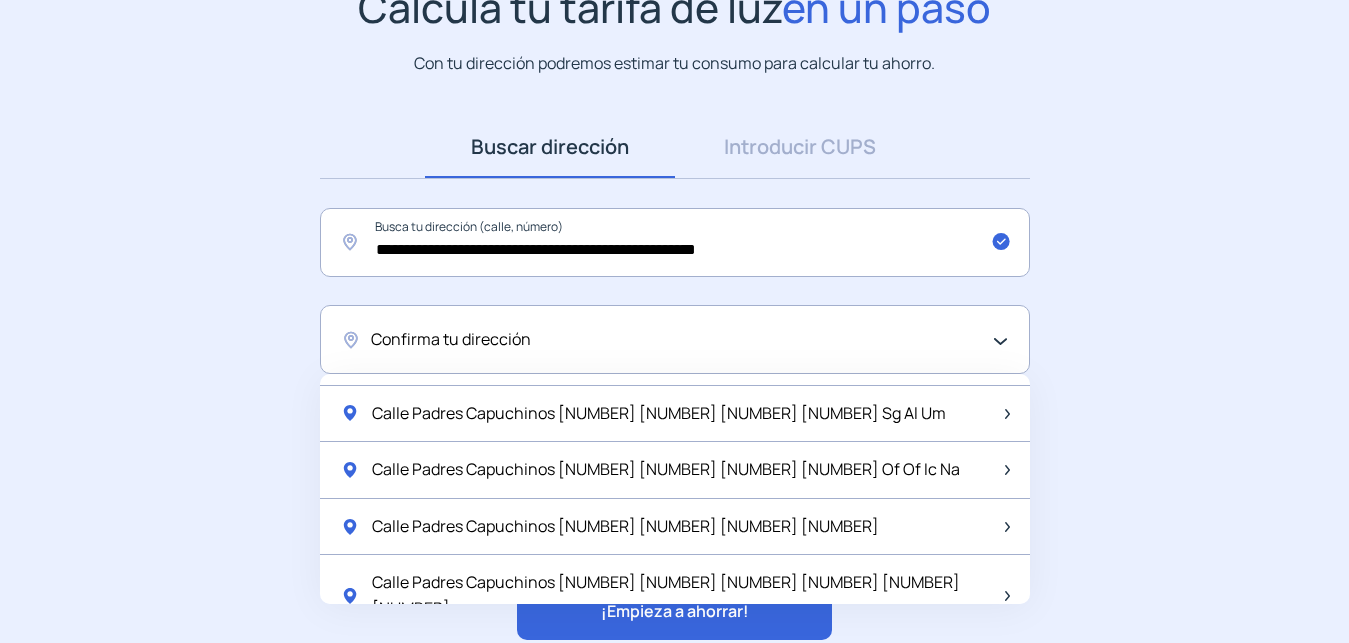 scroll, scrollTop: 0, scrollLeft: 0, axis: both 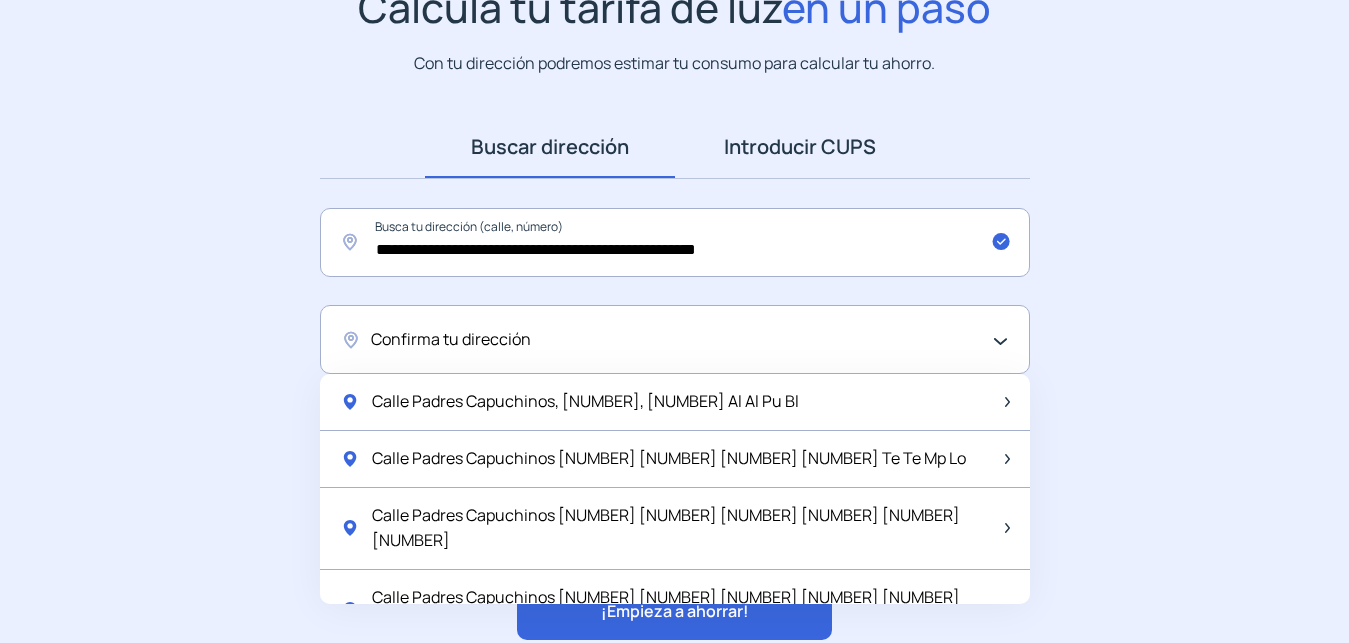 click on "Introducir CUPS" at bounding box center [800, 147] 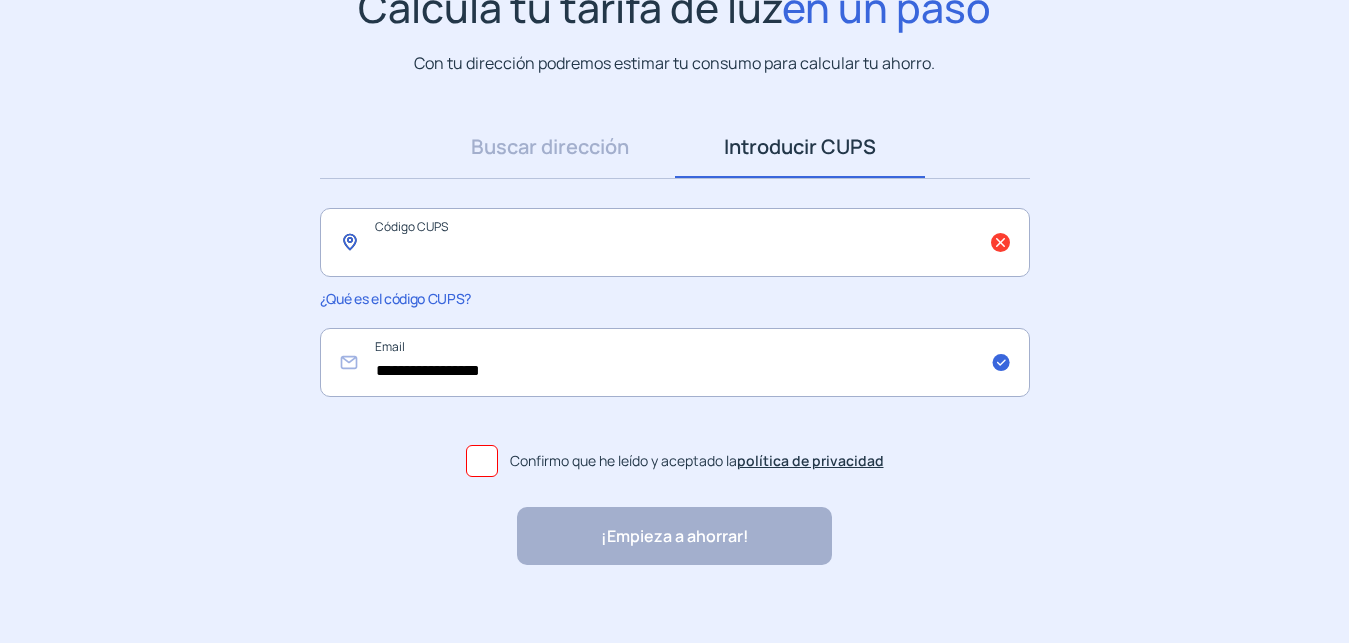 click 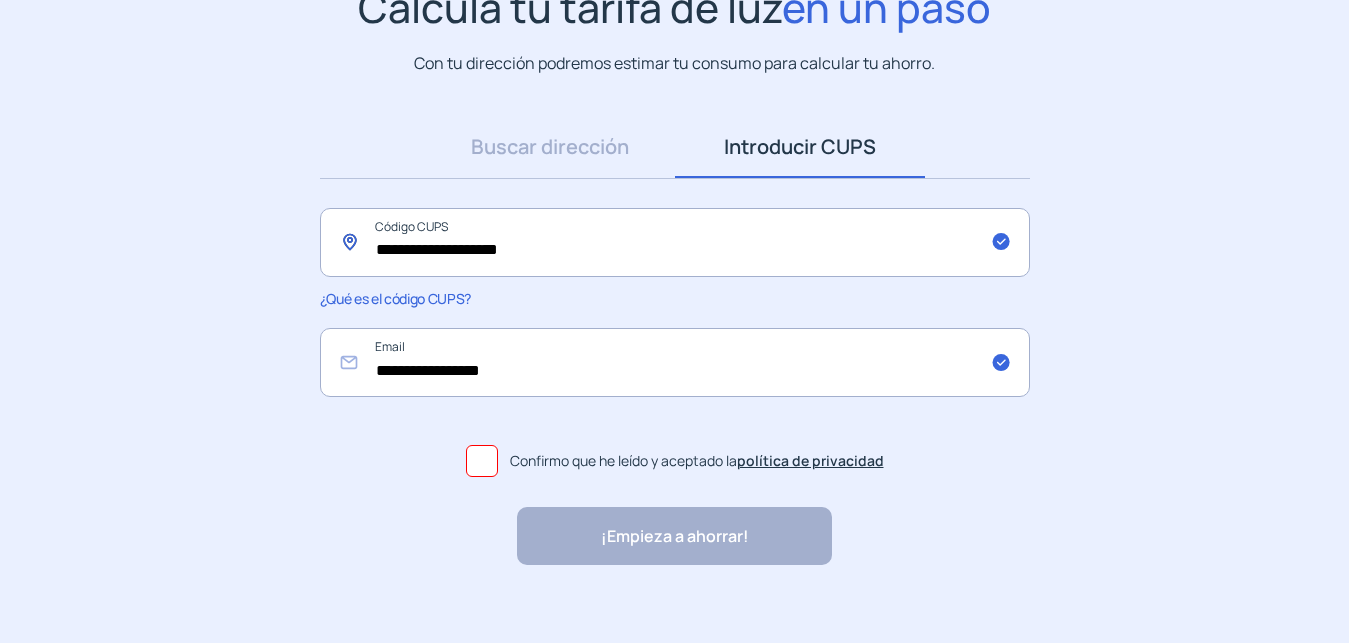 type on "**********" 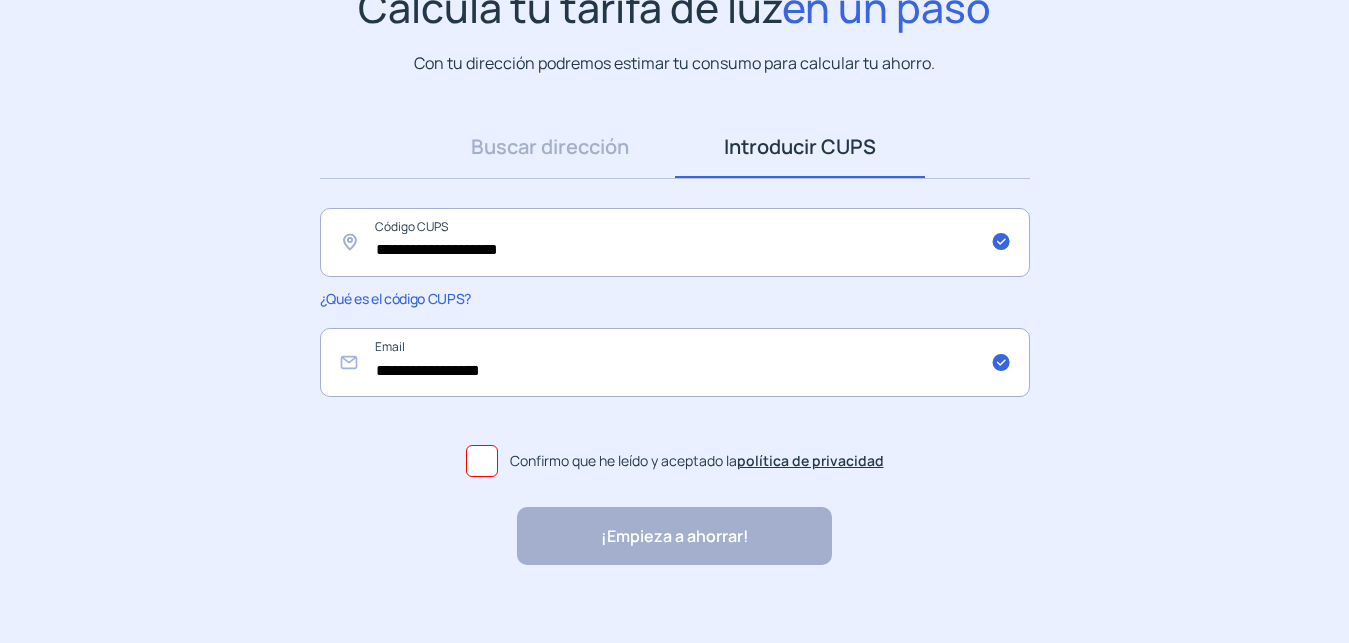 click 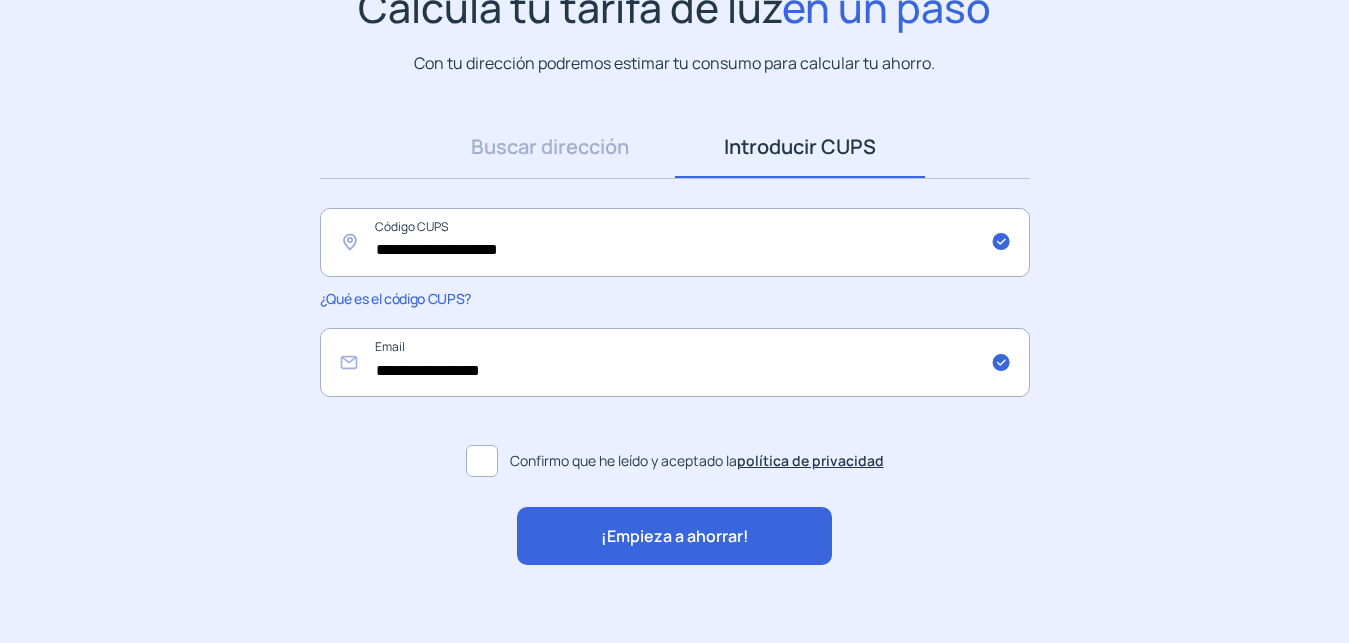 click on "¡Empieza a ahorrar!" 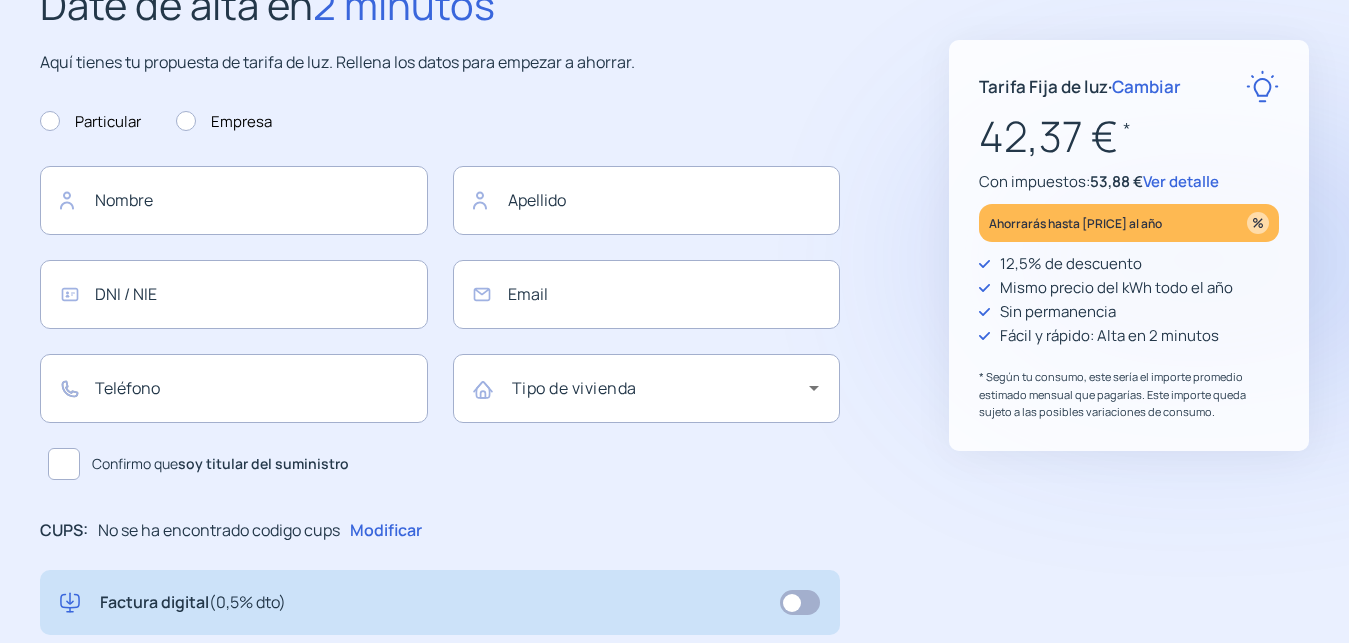 type on "**********" 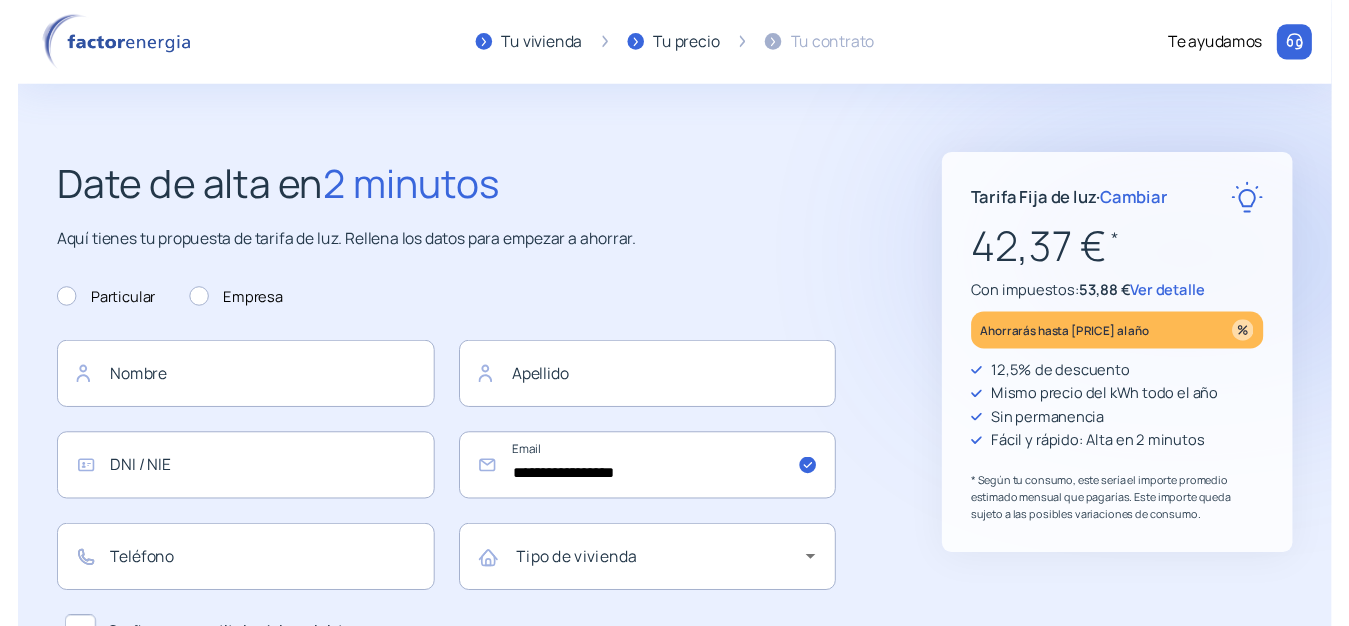 scroll, scrollTop: 204, scrollLeft: 0, axis: vertical 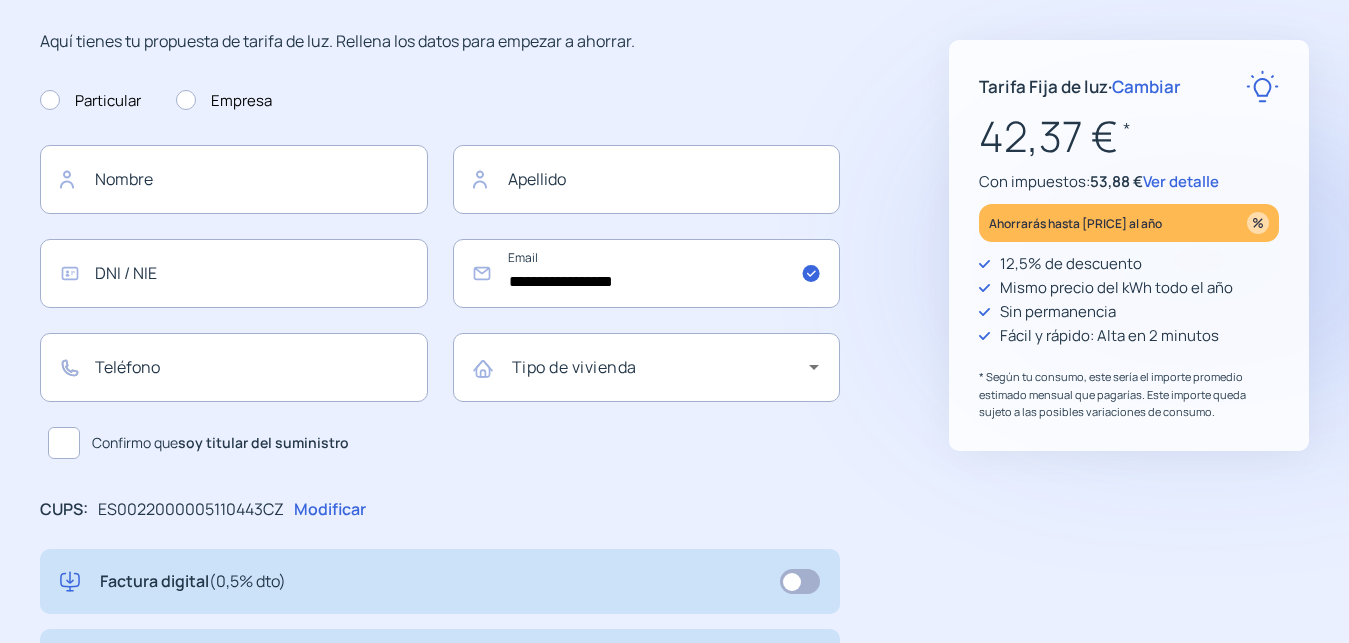click on "Ver detalle" 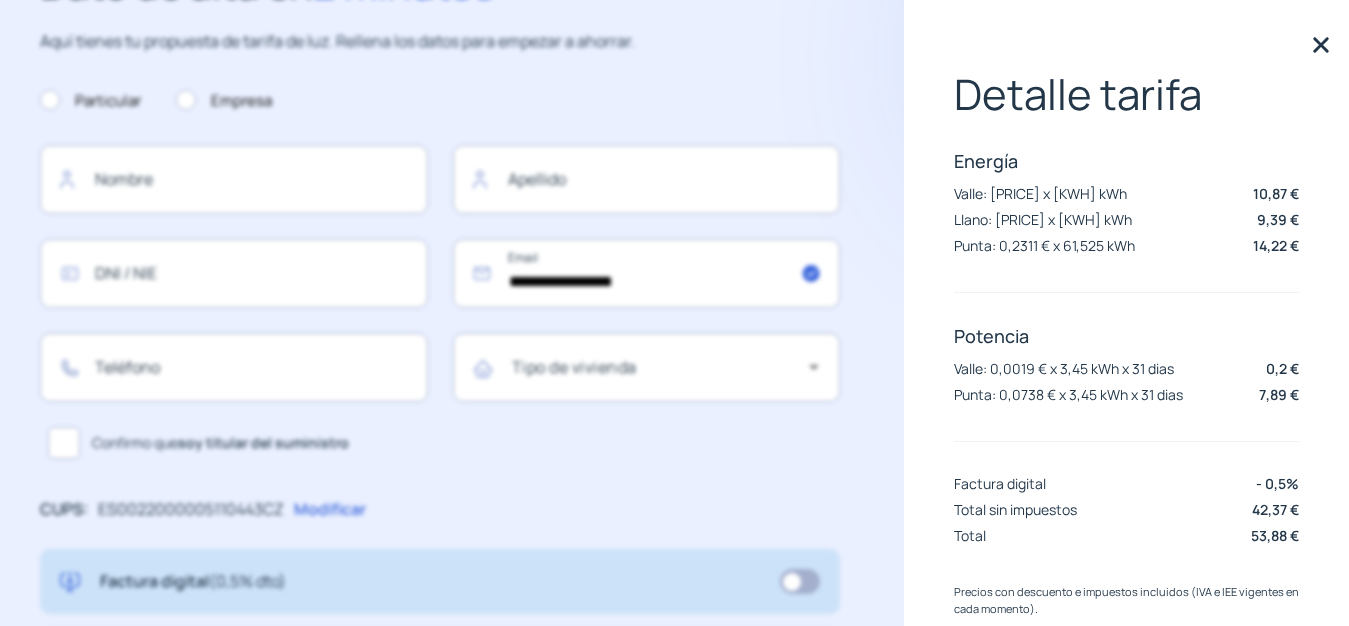 scroll, scrollTop: 42, scrollLeft: 0, axis: vertical 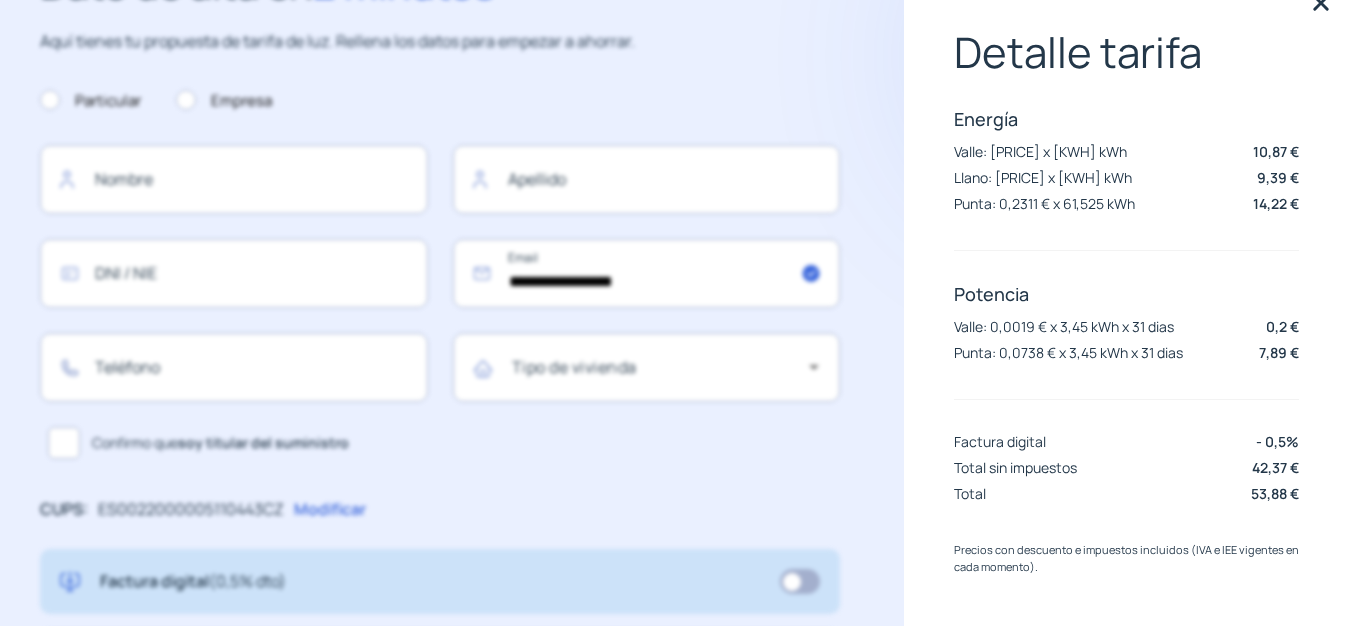 click on "Detalle tarifa Energía Valle: [PRICE] x [KWH] kWh [PRICE] Llano: [PRICE] x [KWH] kWh [PRICE] Punta: [PRICE] x [KWH] kWh [PRICE] Potencia Valle: [PRICE] x [KWH] kWh x 31 dias [PRICE] Punta: [PRICE] x [KWH] kWh x 31 dias [PRICE] Factura digital - 0,5% Total sin impuestos [PRICE] Total [PRICE]" 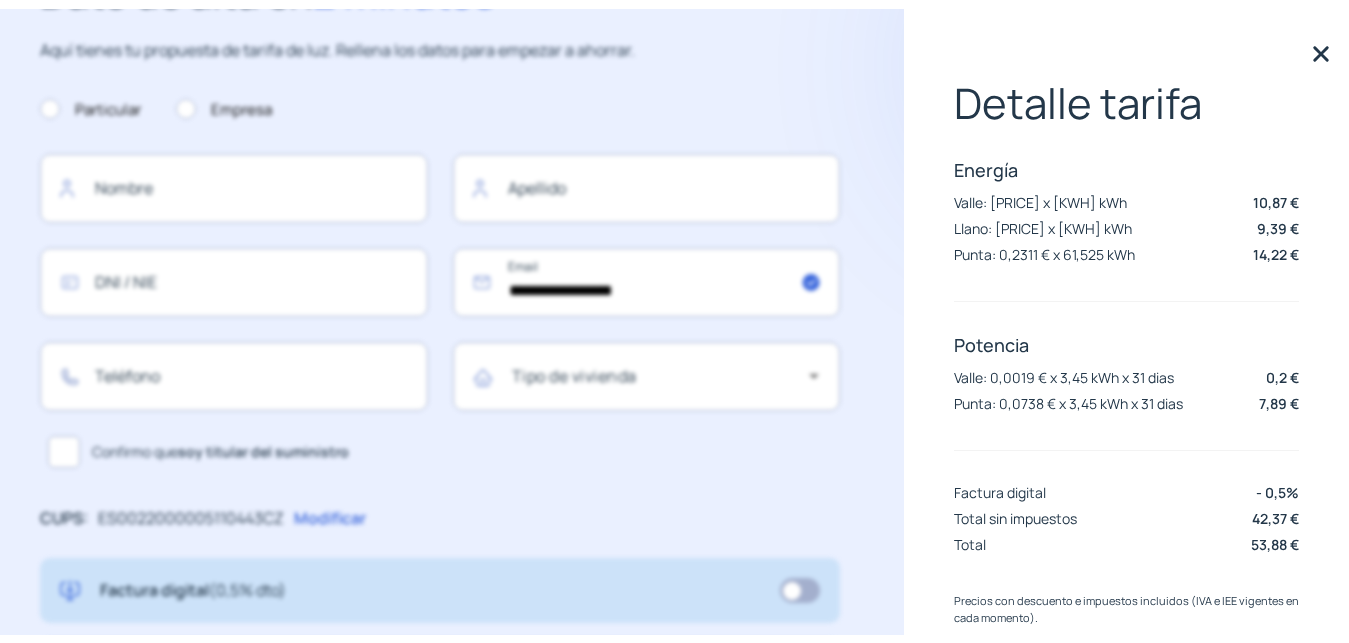 scroll, scrollTop: 42, scrollLeft: 0, axis: vertical 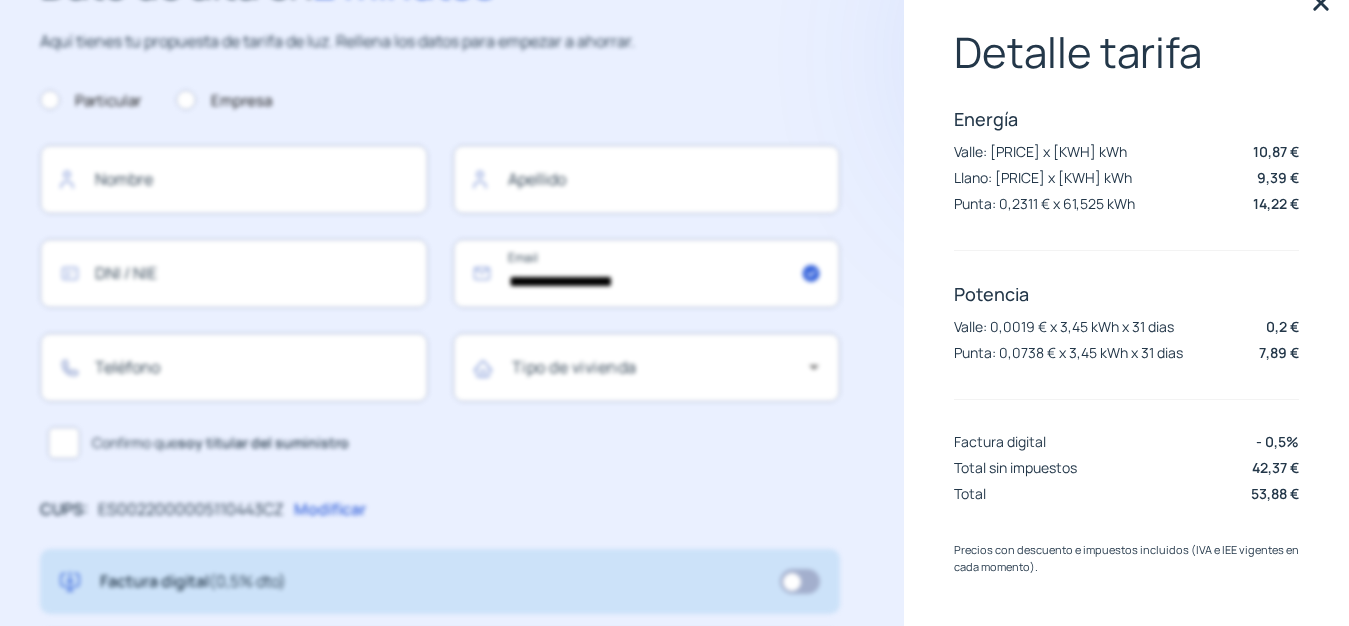 click 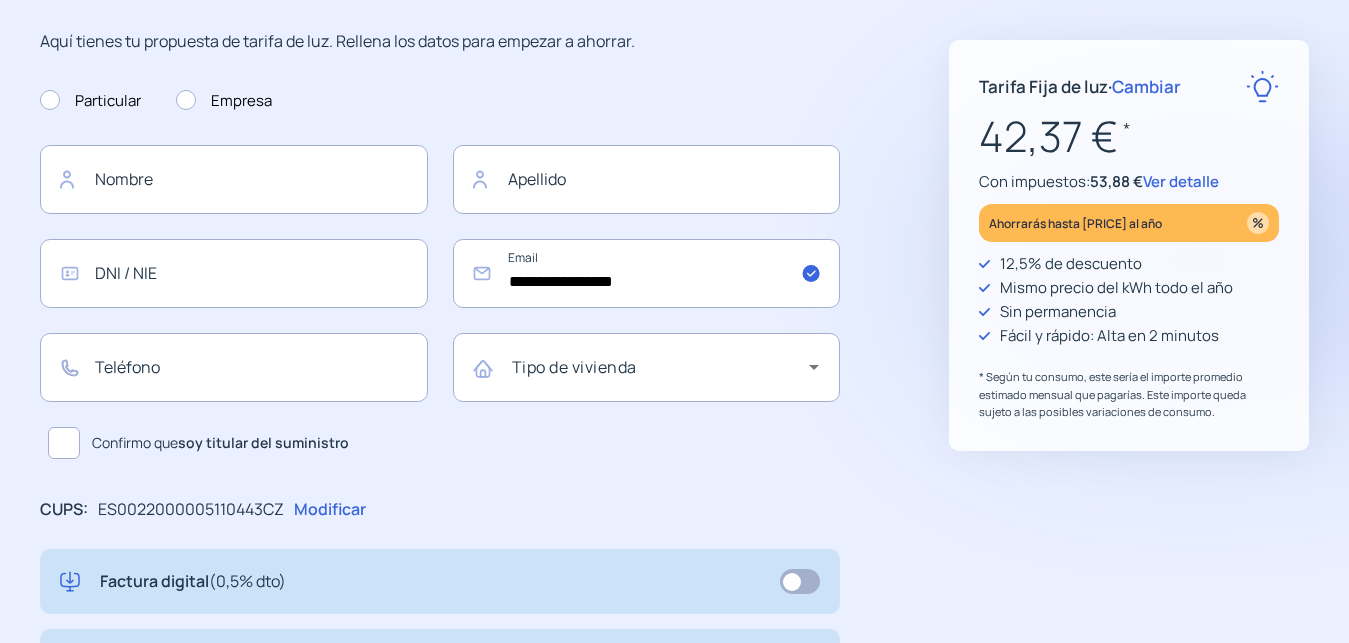 scroll, scrollTop: 25, scrollLeft: 0, axis: vertical 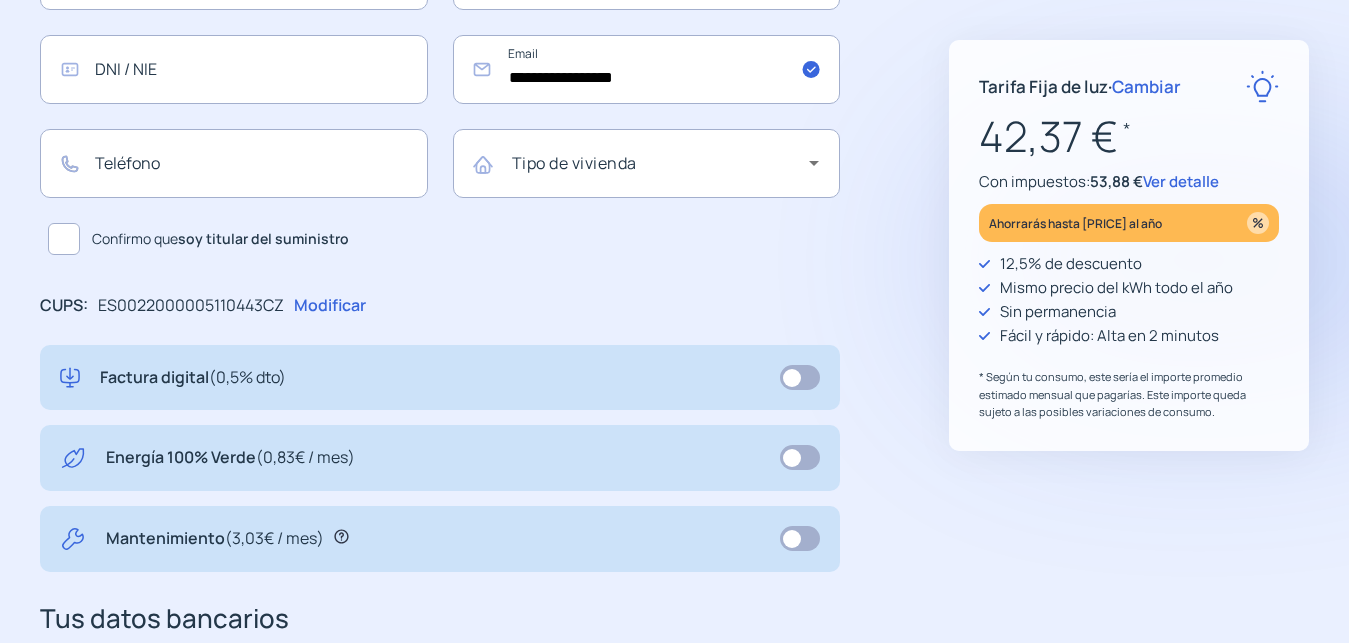 click 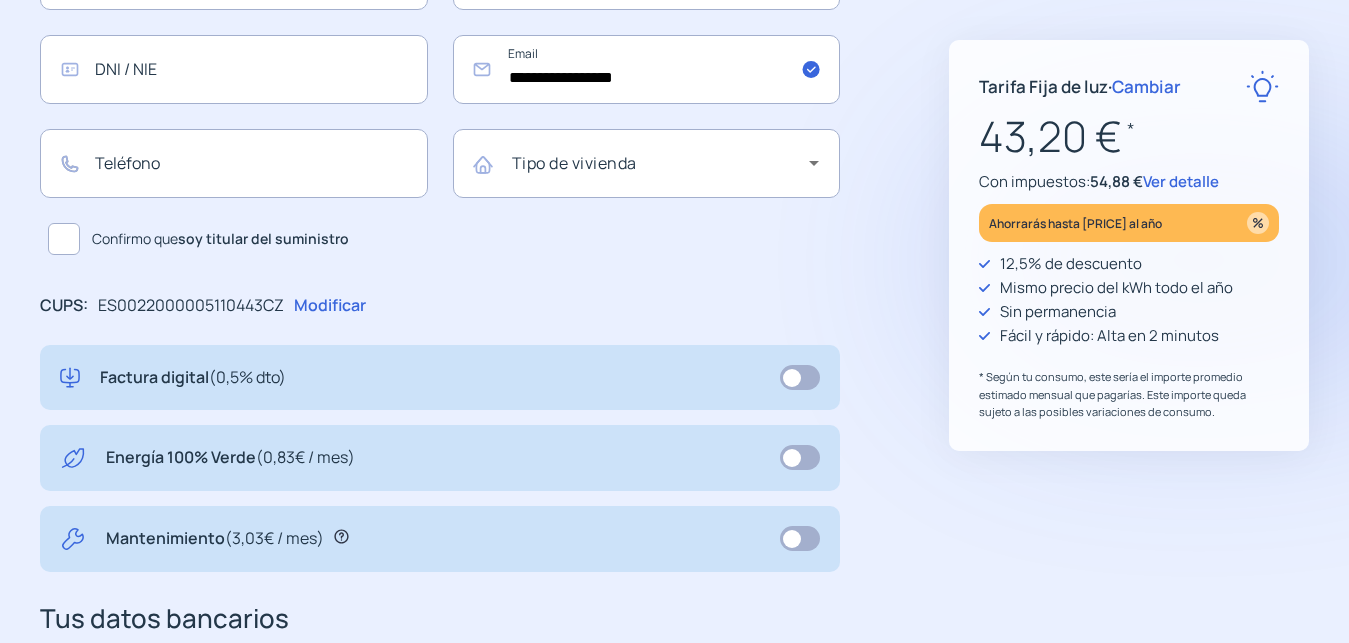 click 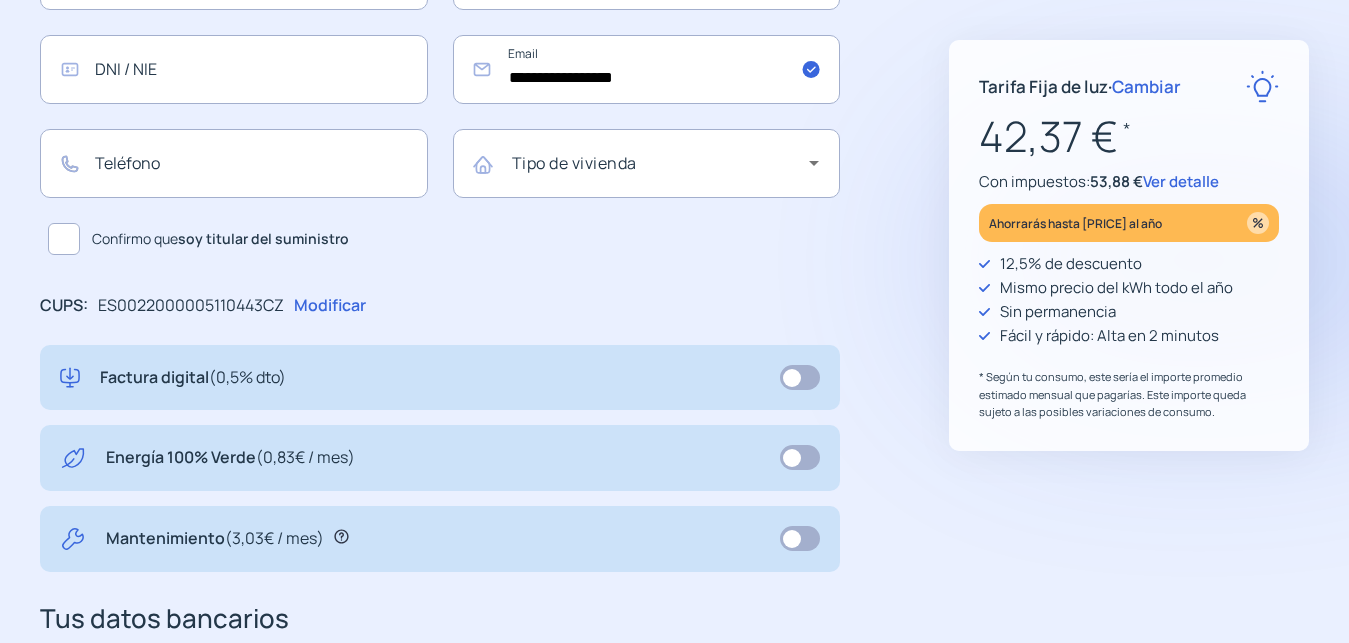 click 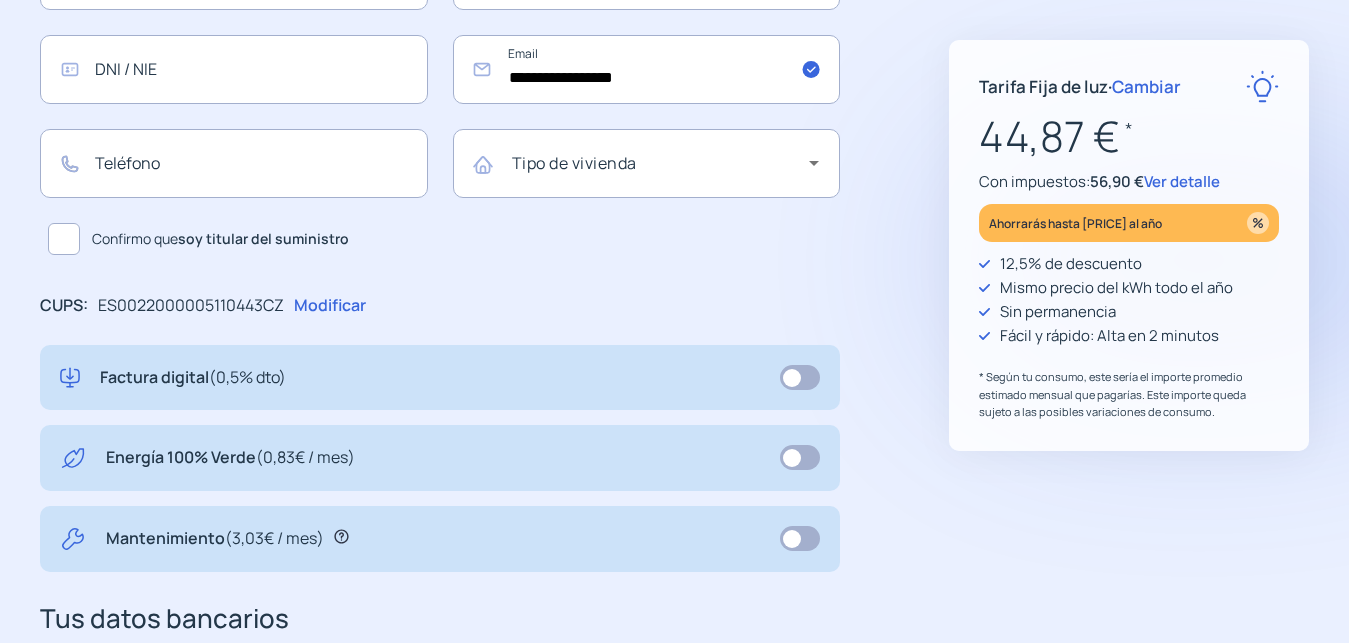 click 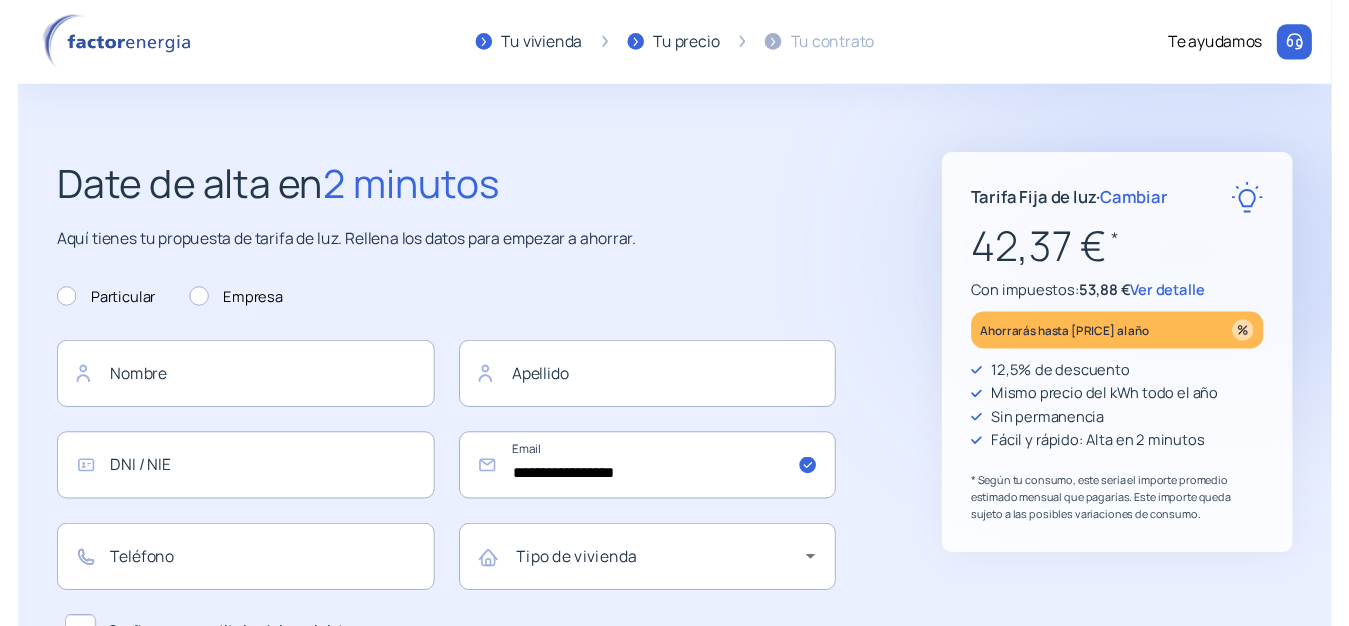 scroll, scrollTop: 102, scrollLeft: 0, axis: vertical 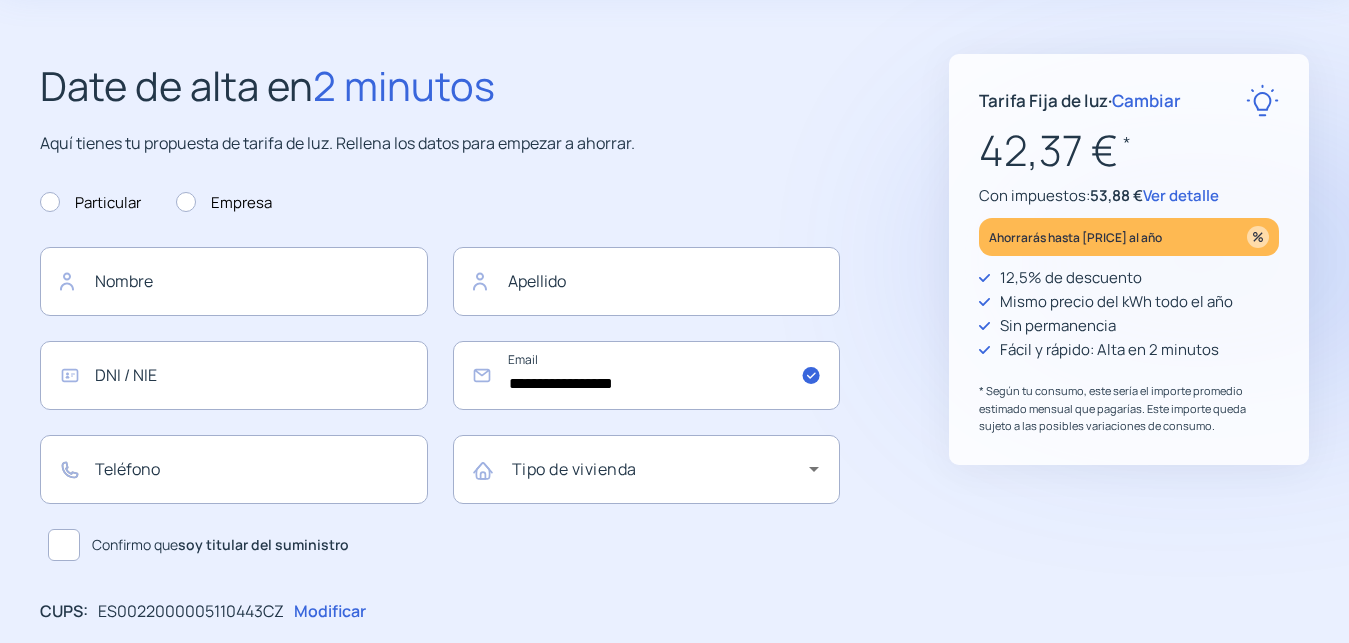 click on "Cambiar" 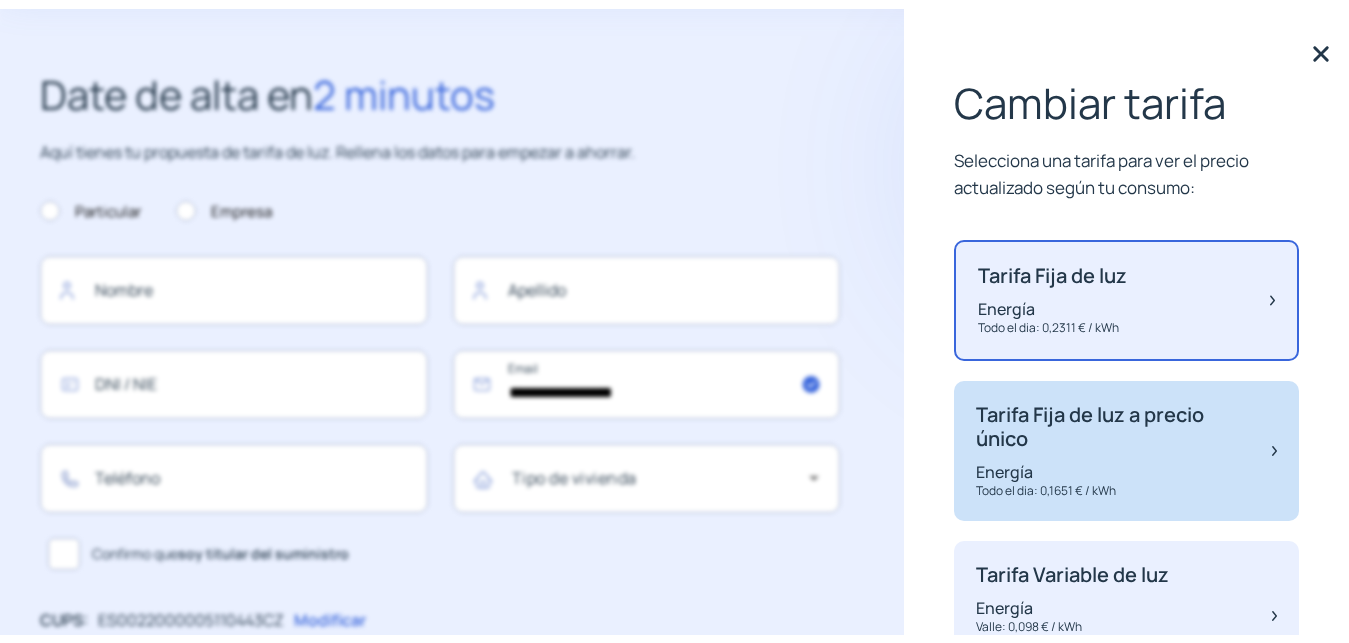 scroll, scrollTop: 132, scrollLeft: 0, axis: vertical 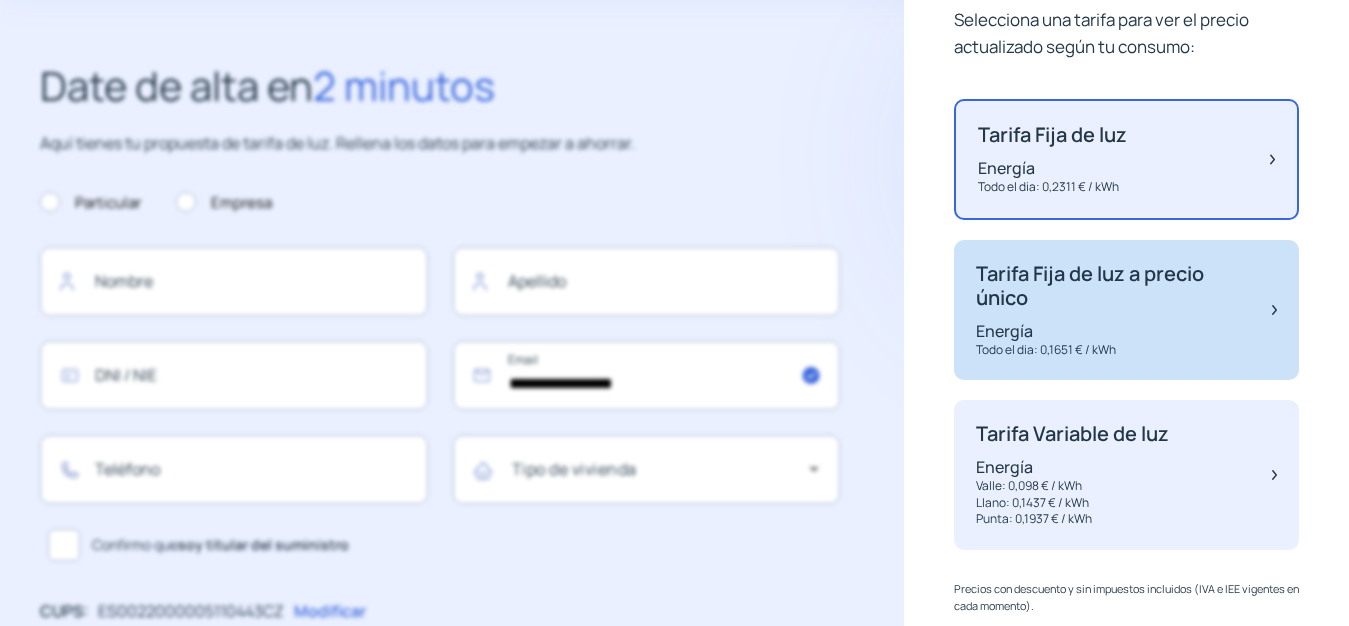 click on "Tarifa Fija de luz a precio único Energía Todo el dia: [PRICE] / kWh" 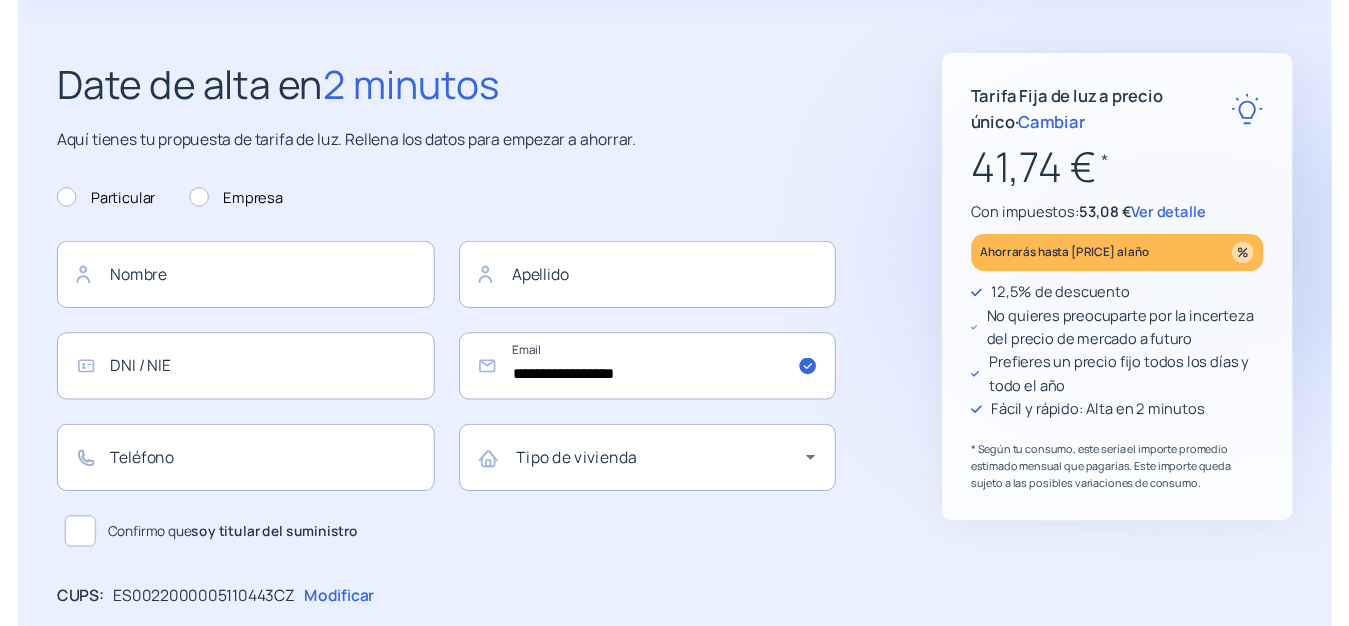 scroll, scrollTop: 0, scrollLeft: 0, axis: both 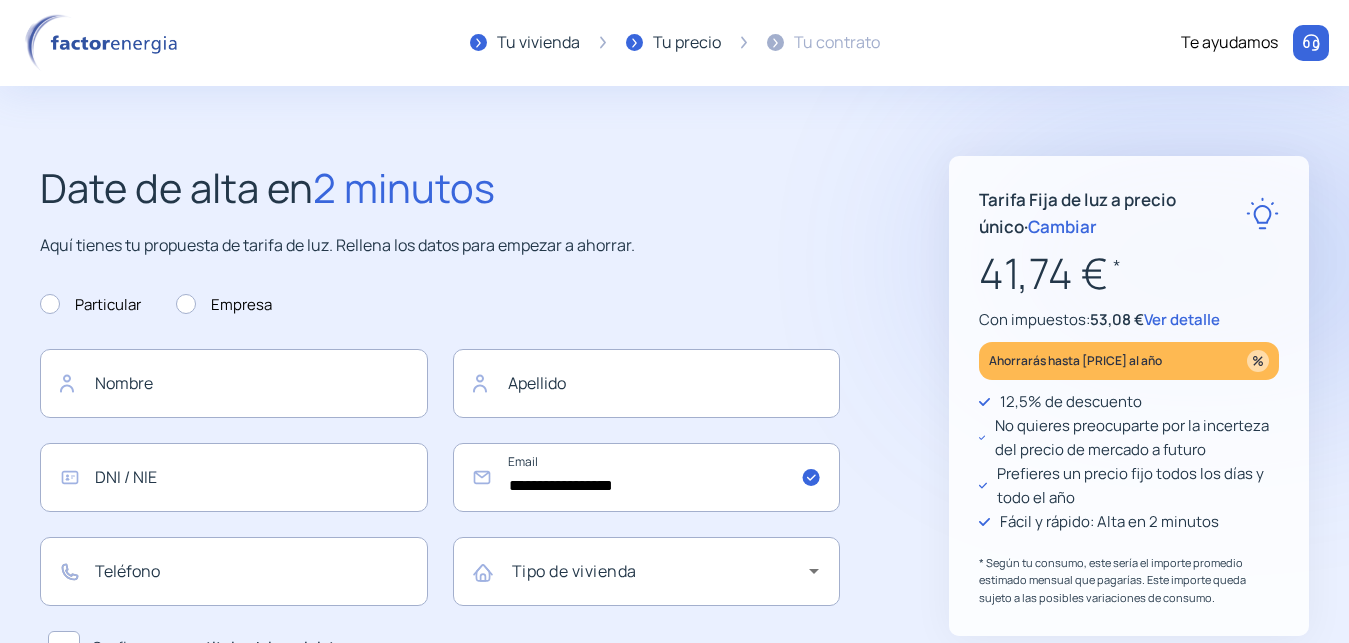 click on "Ver detalle" 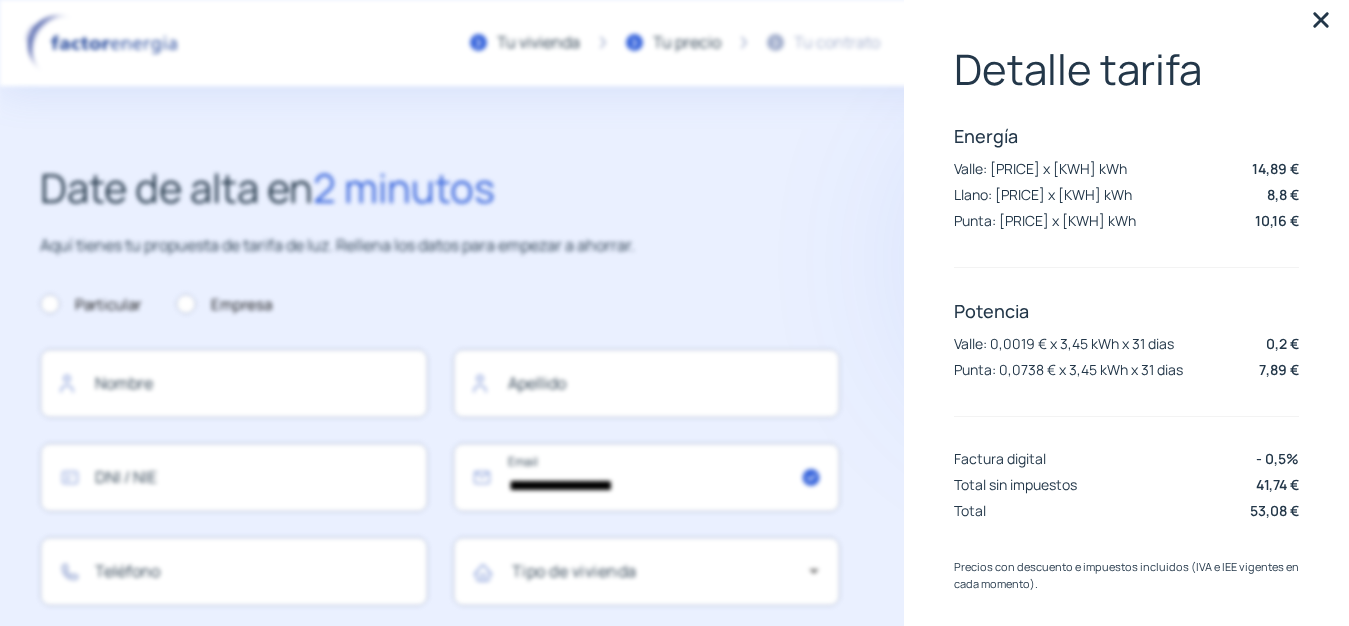 scroll, scrollTop: 42, scrollLeft: 0, axis: vertical 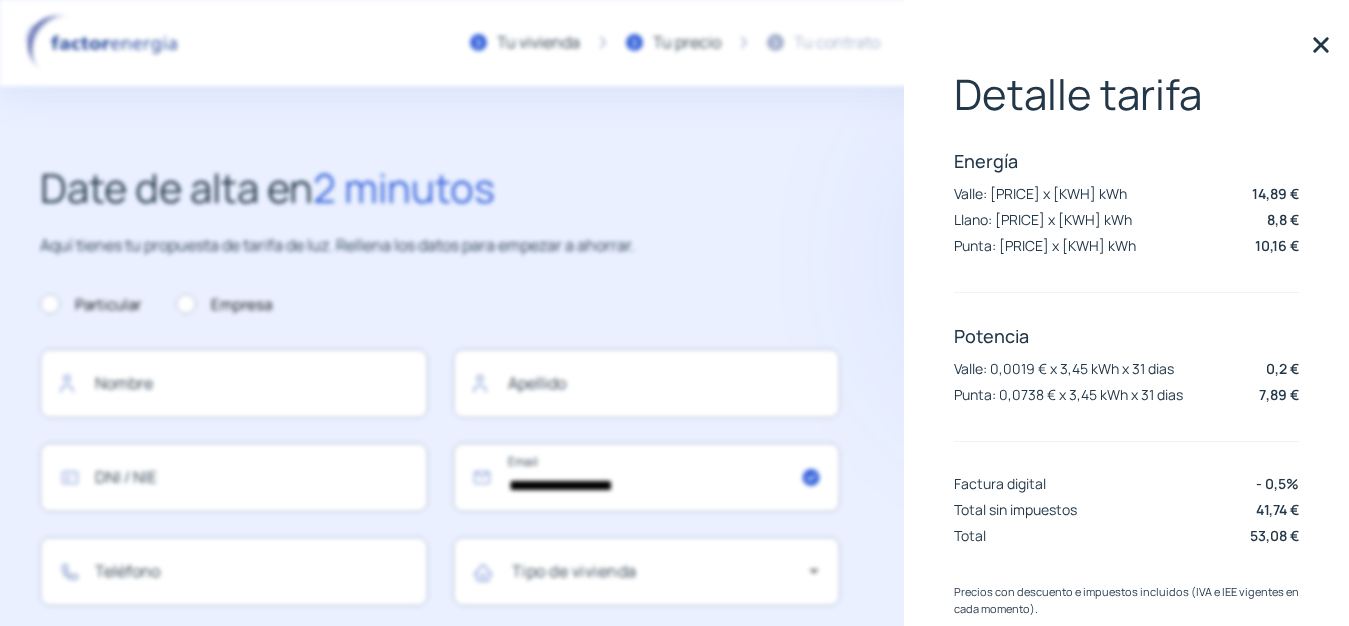 click 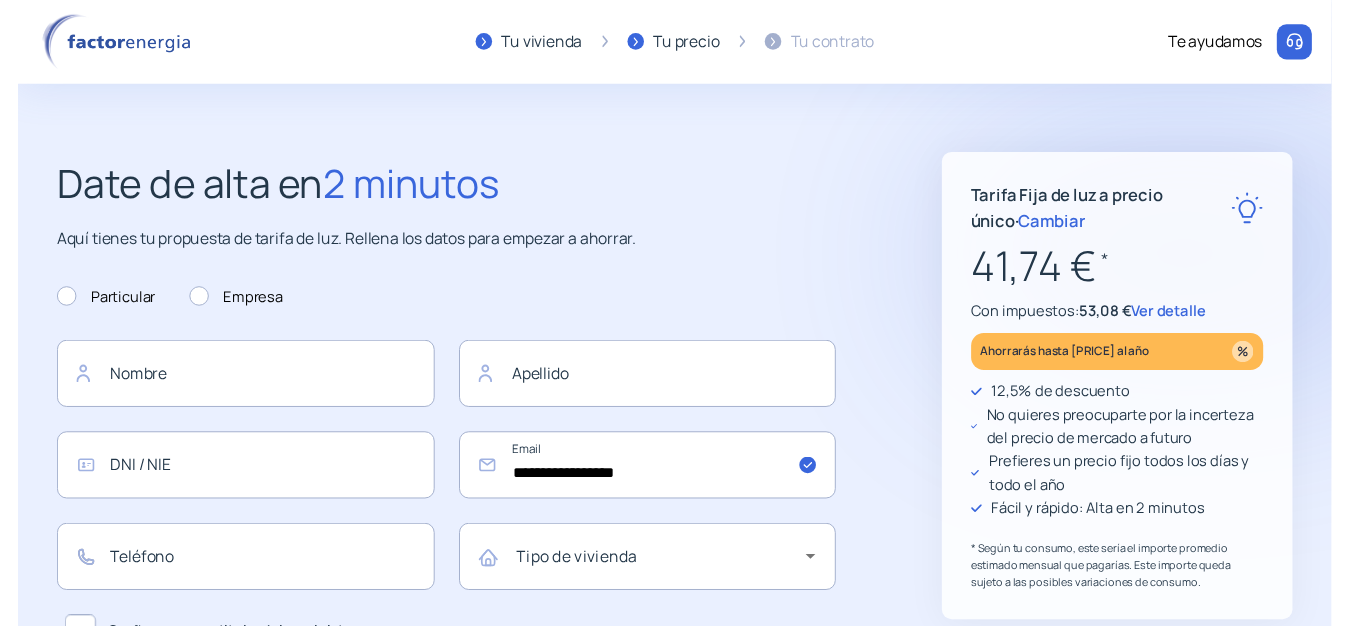 scroll, scrollTop: 102, scrollLeft: 0, axis: vertical 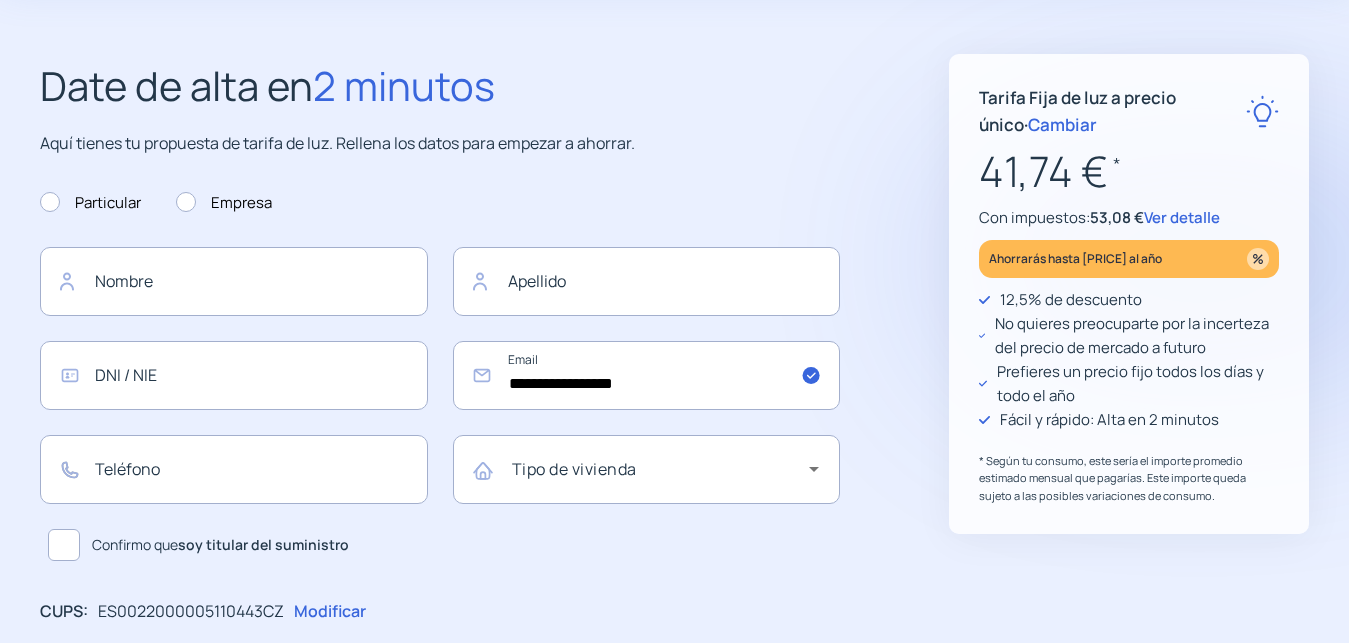 click on "Ver detalle" 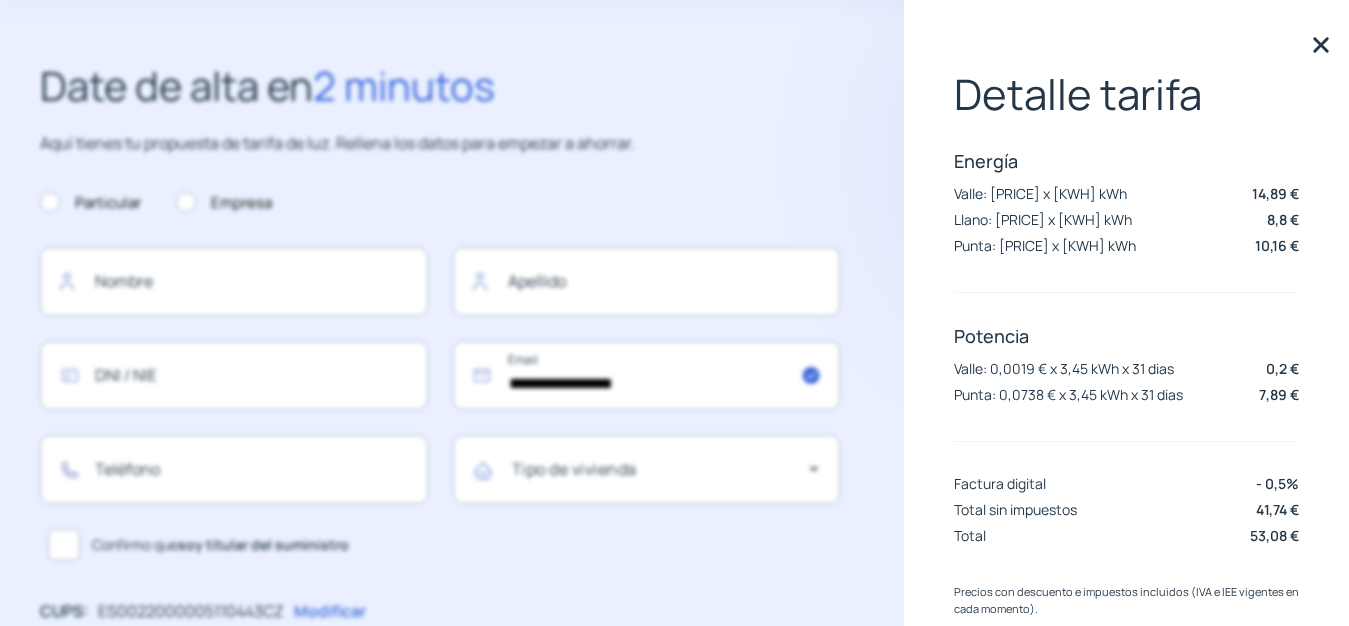 scroll, scrollTop: 42, scrollLeft: 0, axis: vertical 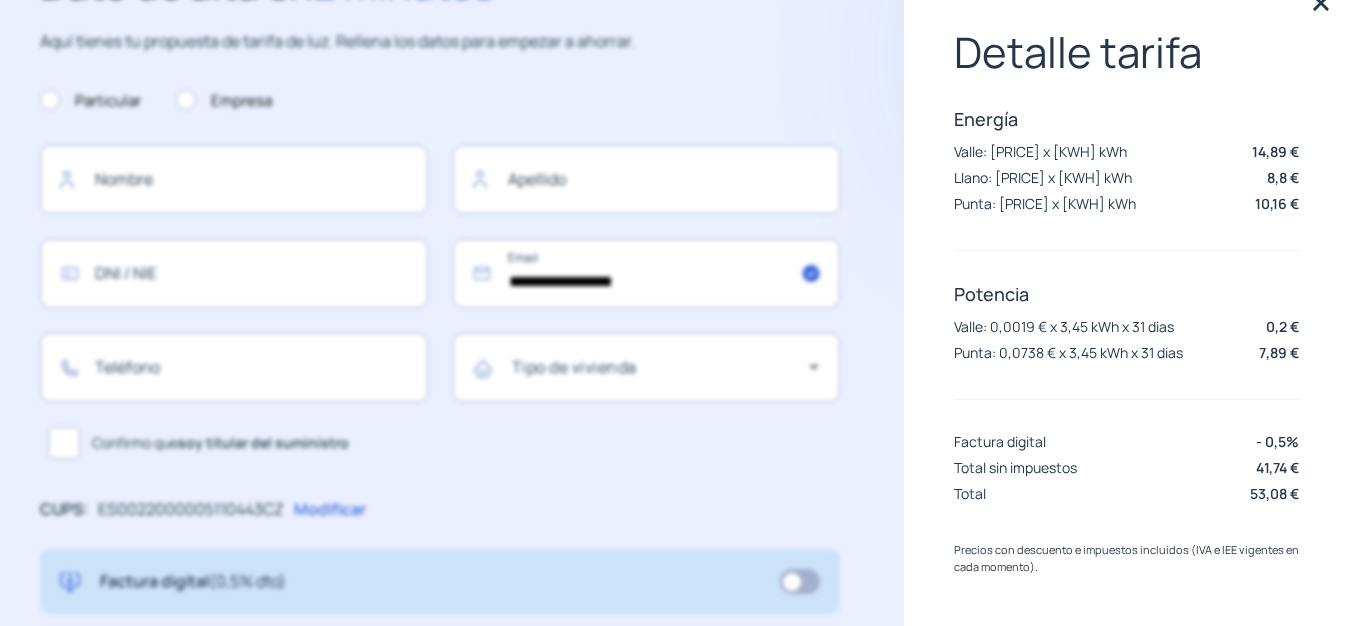 click 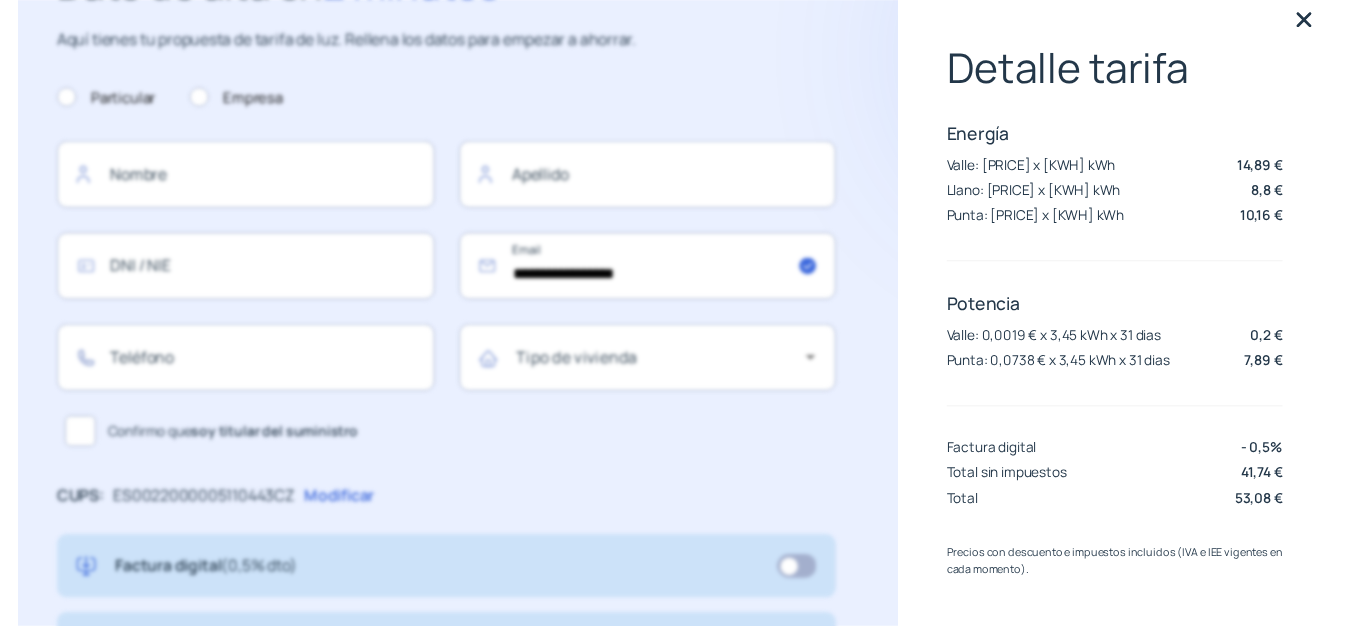 scroll, scrollTop: 25, scrollLeft: 0, axis: vertical 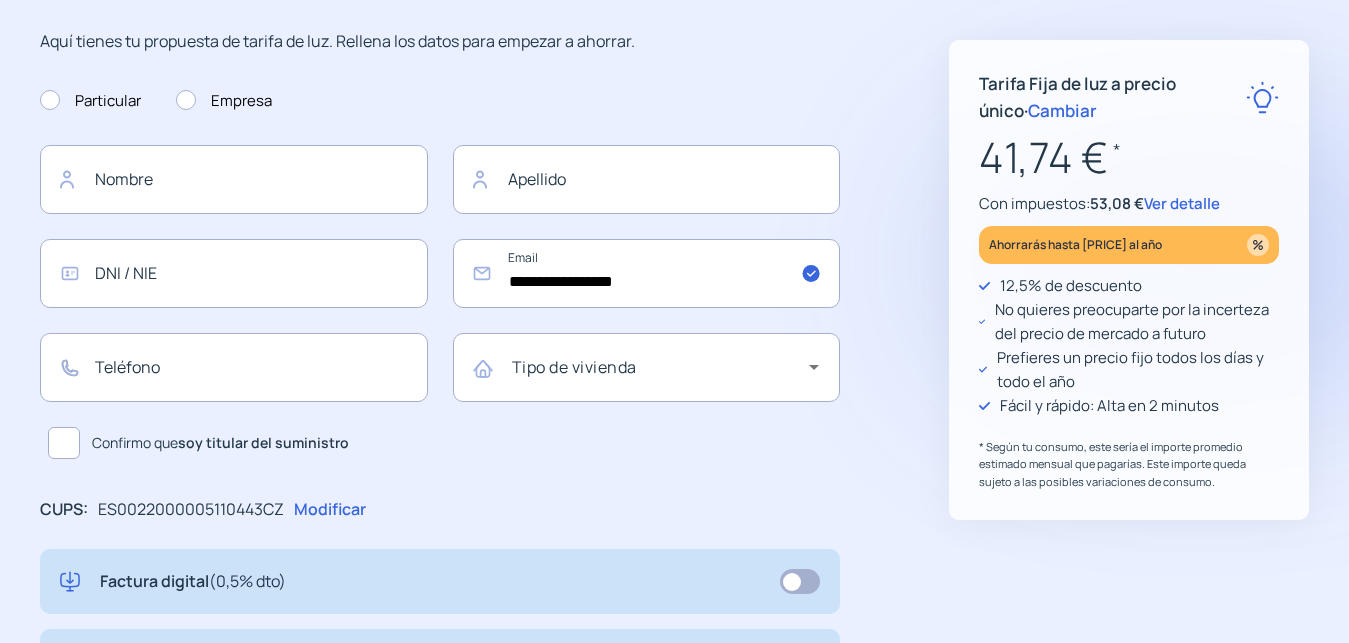 click on "Cambiar" 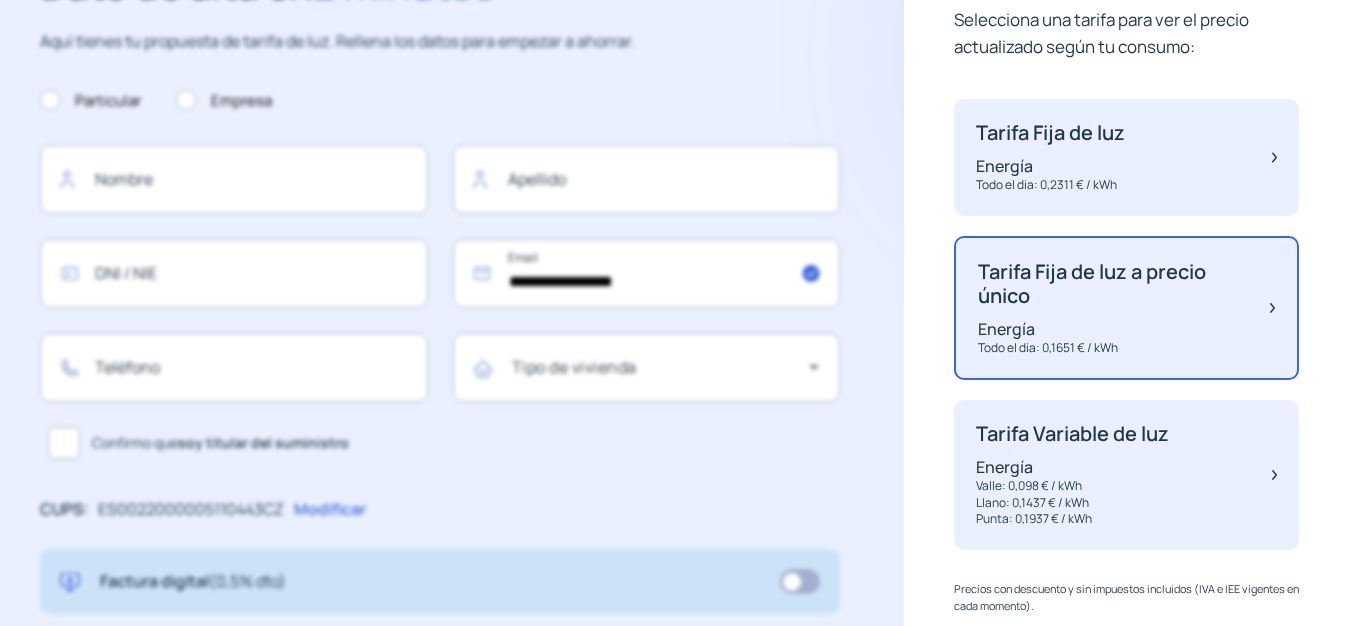scroll, scrollTop: 171, scrollLeft: 0, axis: vertical 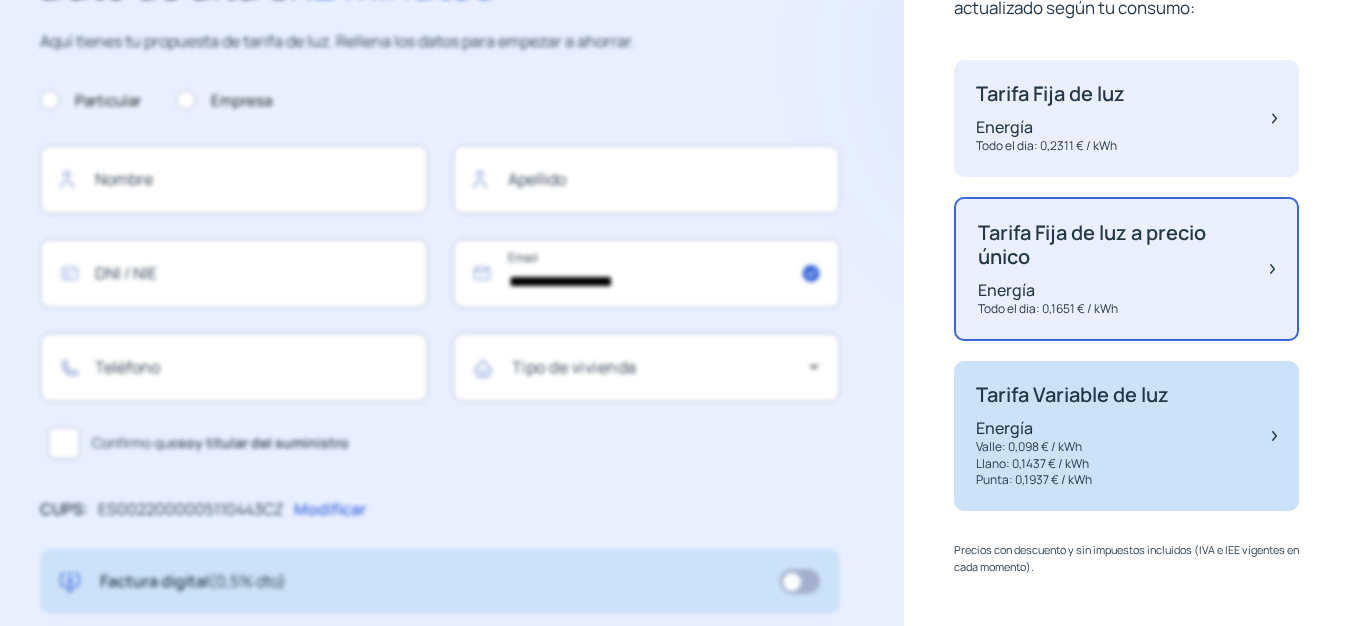 click 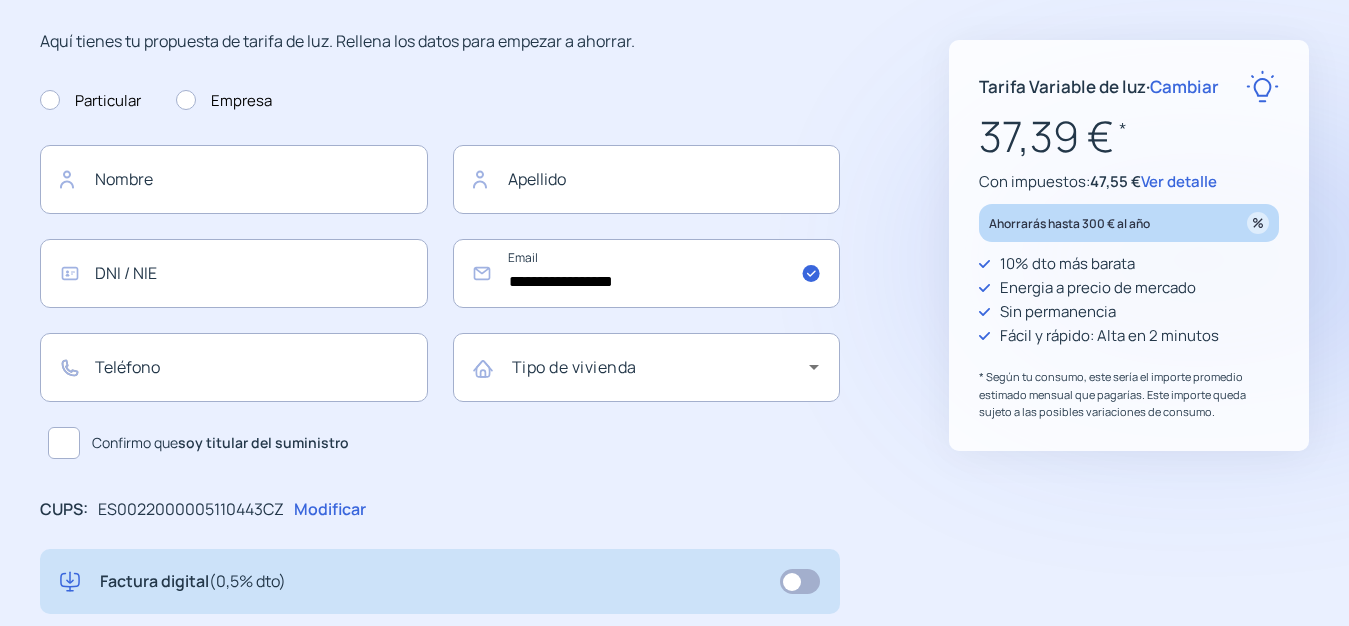 scroll, scrollTop: 154, scrollLeft: 0, axis: vertical 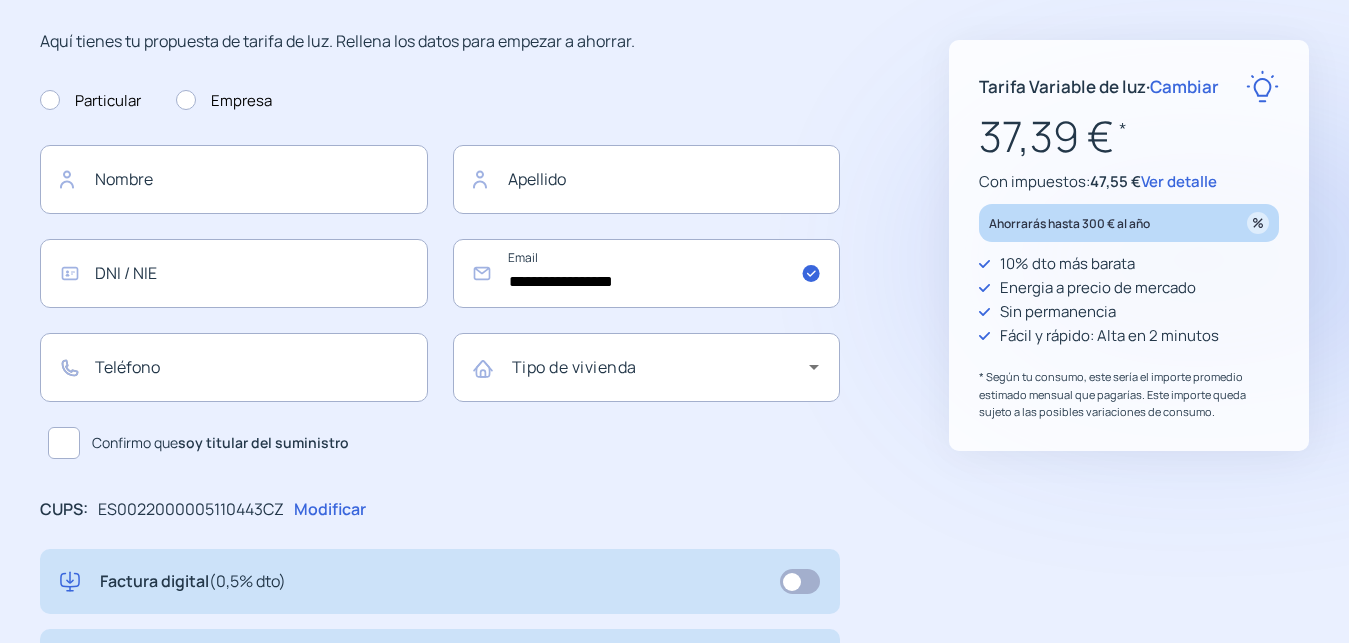 click on "Ver detalle" 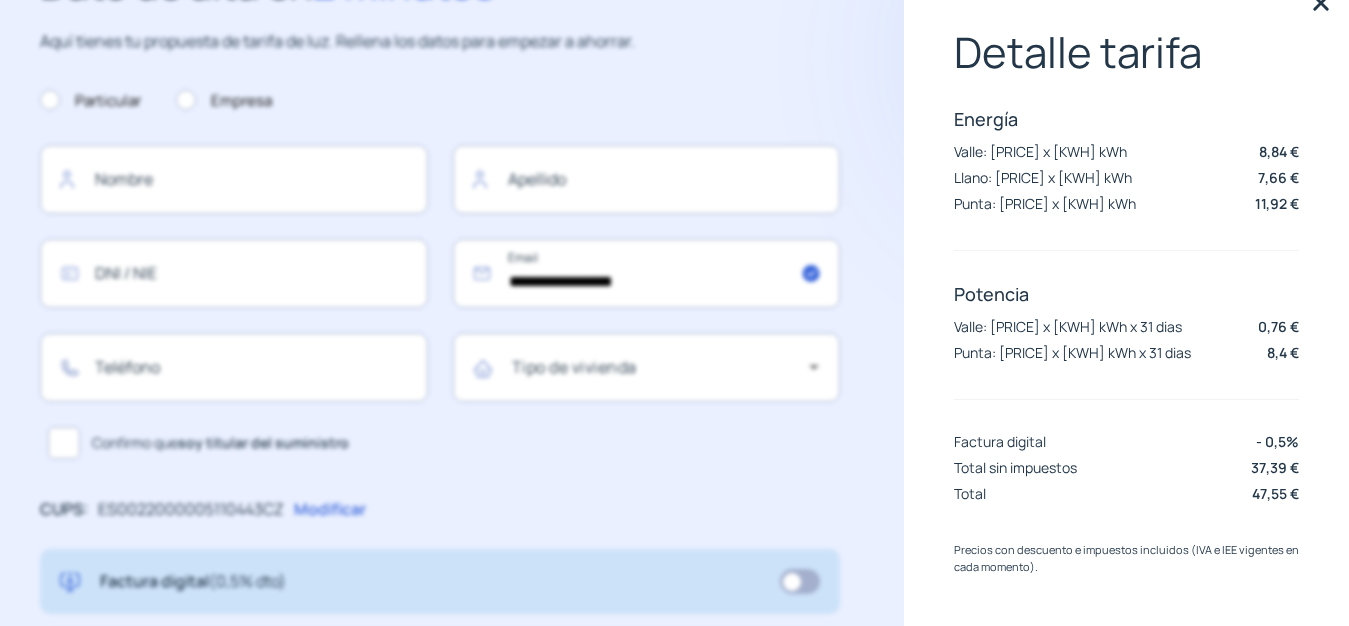 scroll, scrollTop: 0, scrollLeft: 0, axis: both 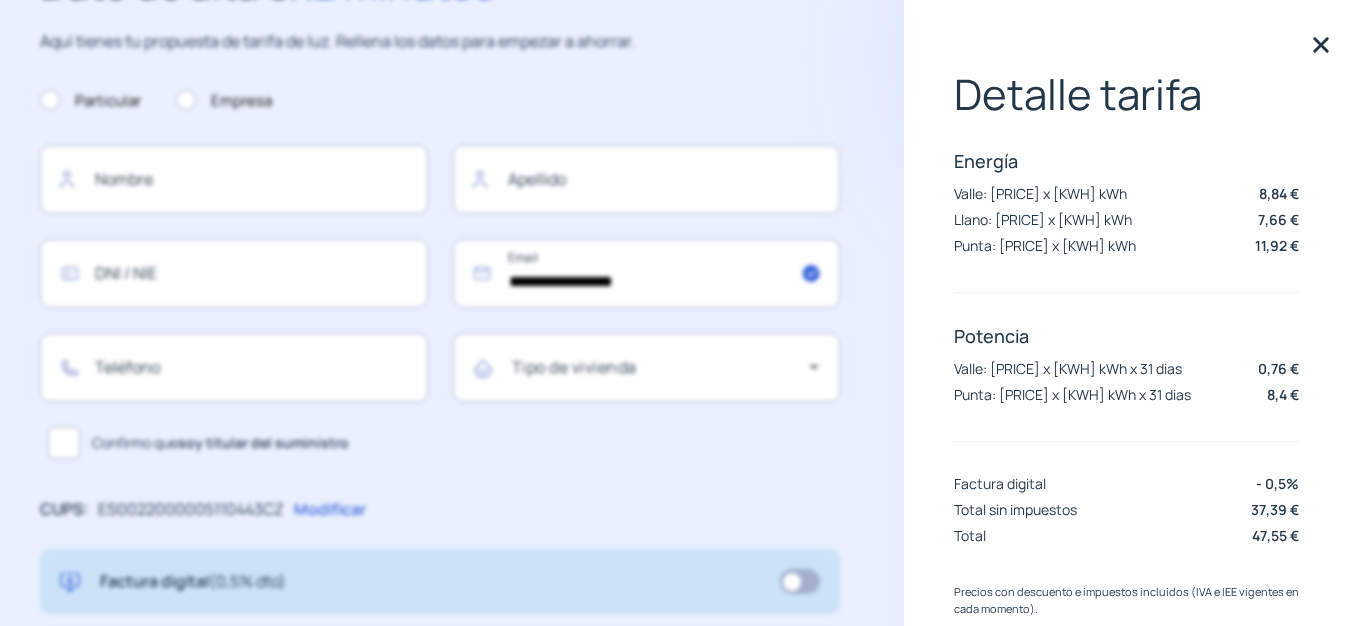 click 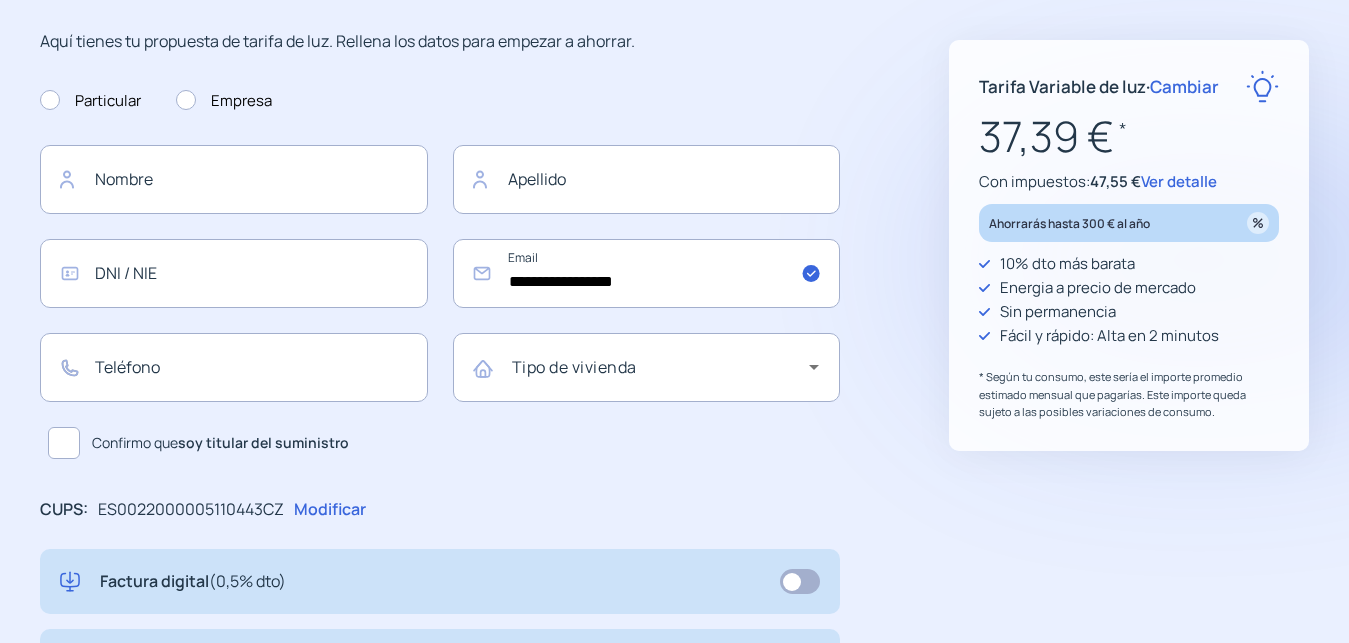 click on "Ver detalle" 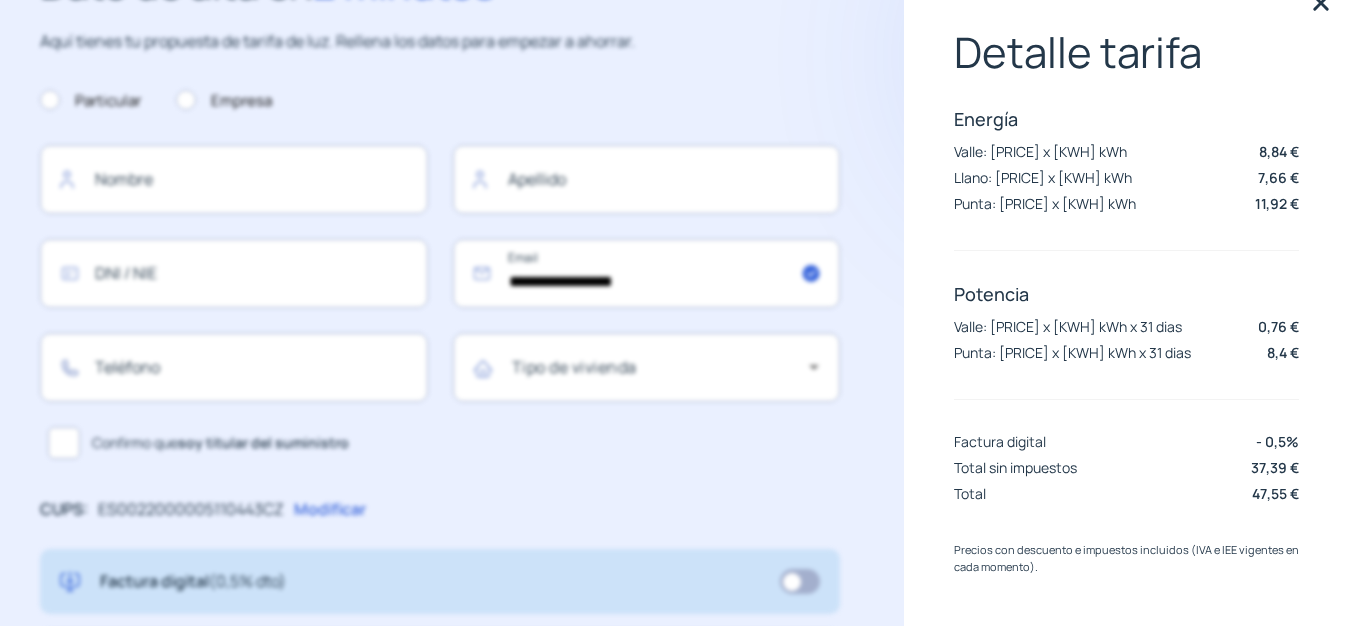 scroll, scrollTop: 0, scrollLeft: 0, axis: both 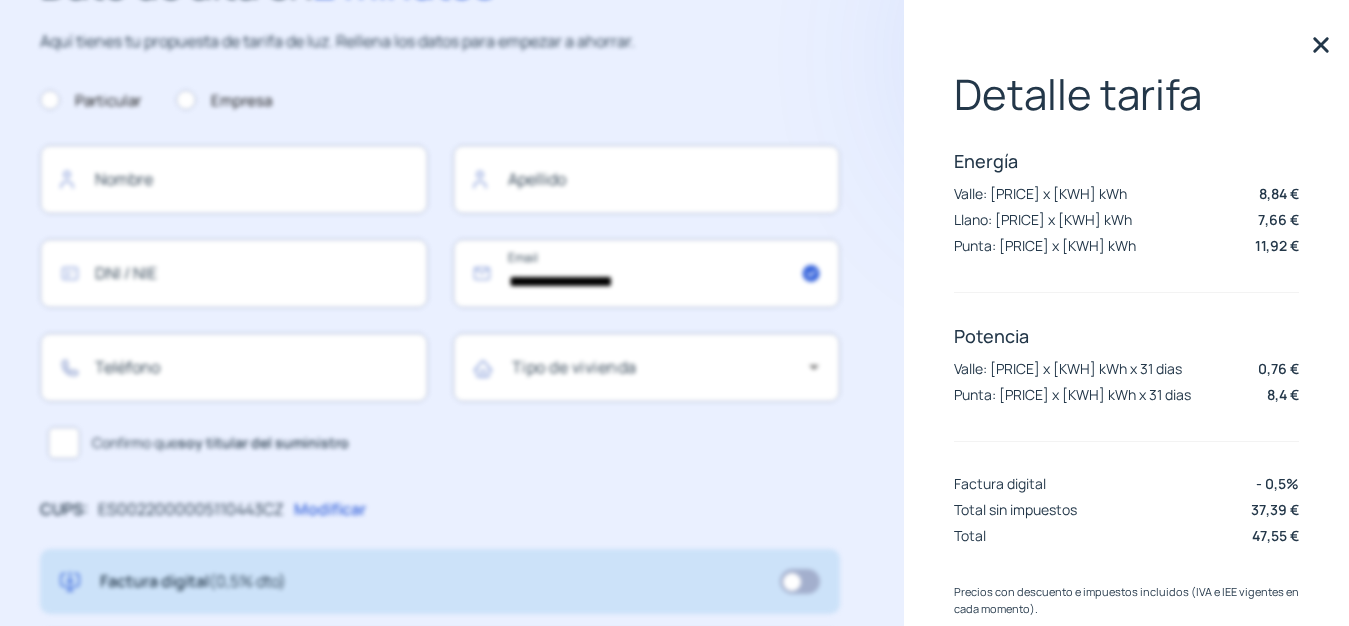 click 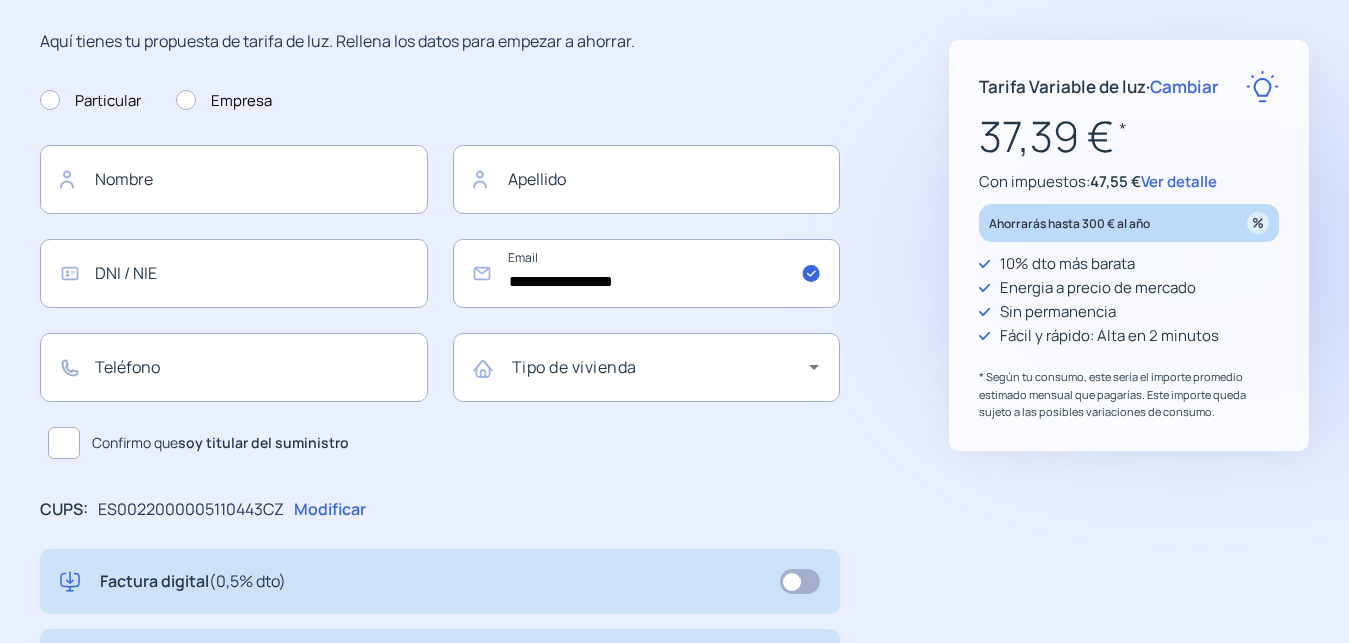 click on "Cambiar" 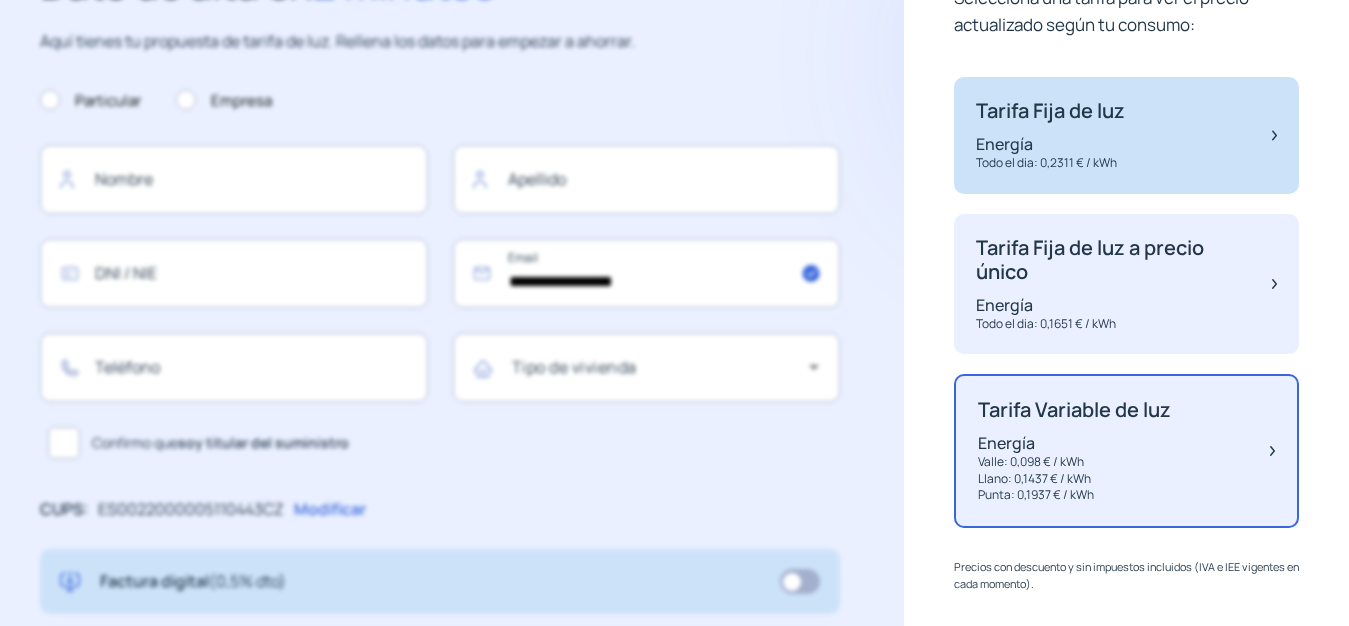 click on "Tarifa Fija de luz" 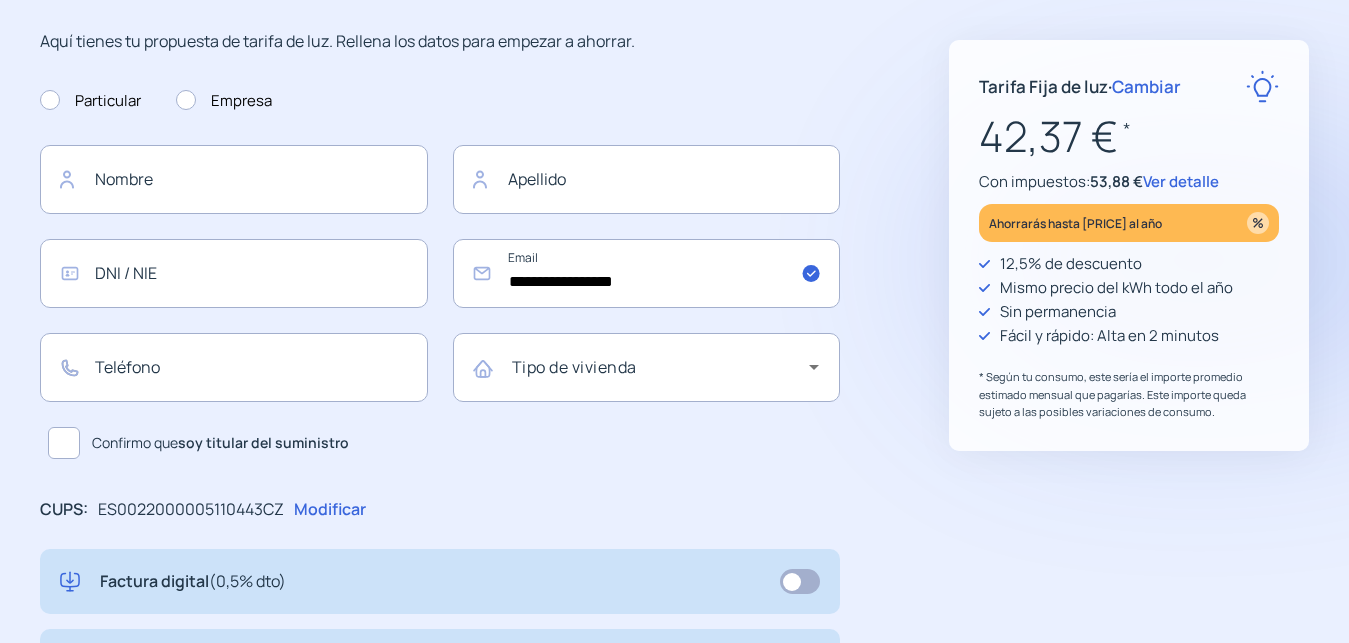 click on "Ver detalle" 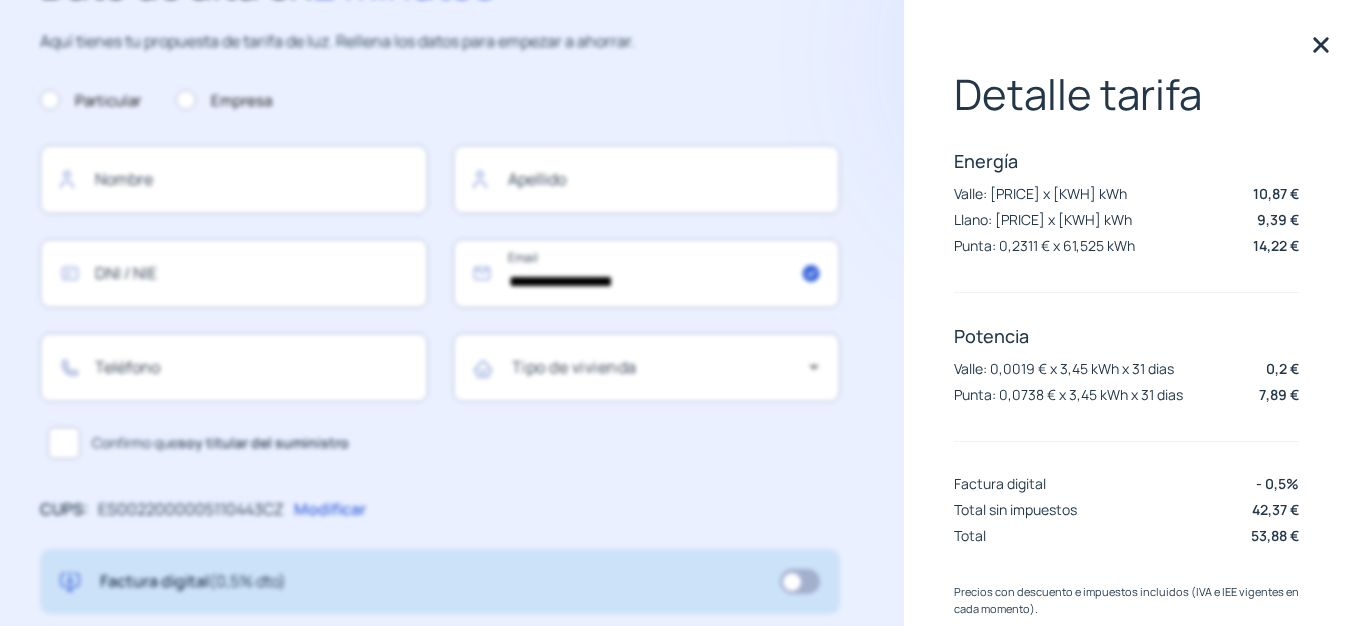click 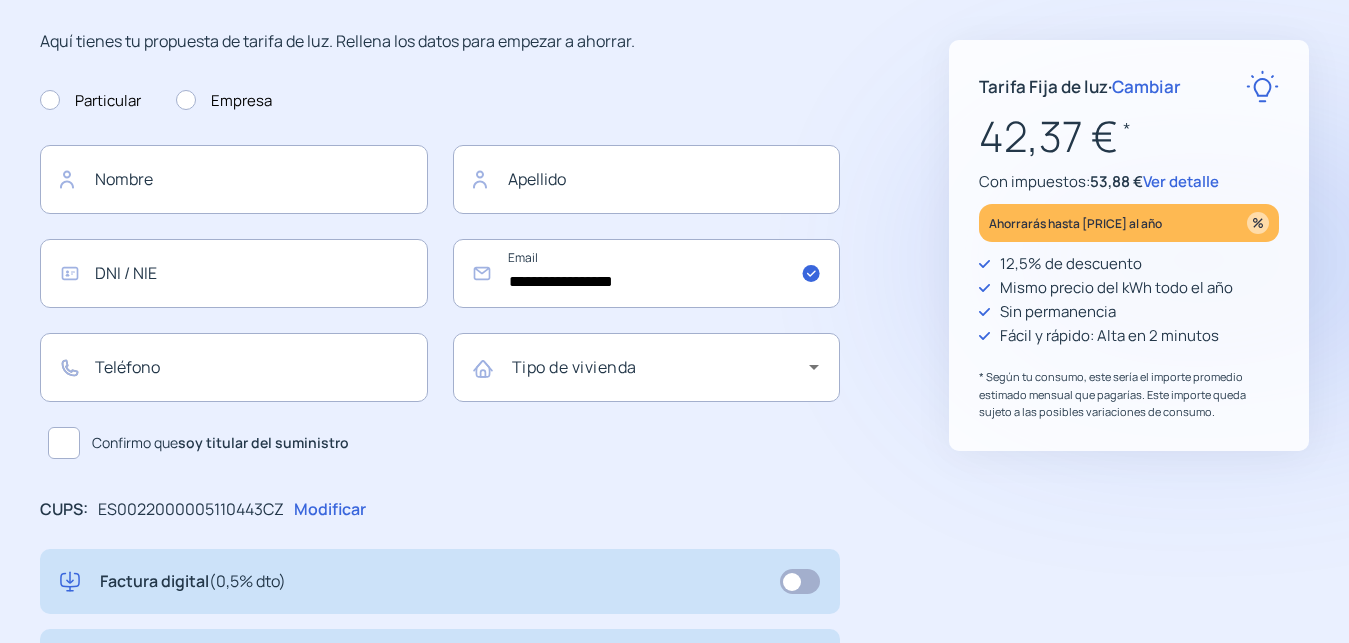 click on "Cambiar" 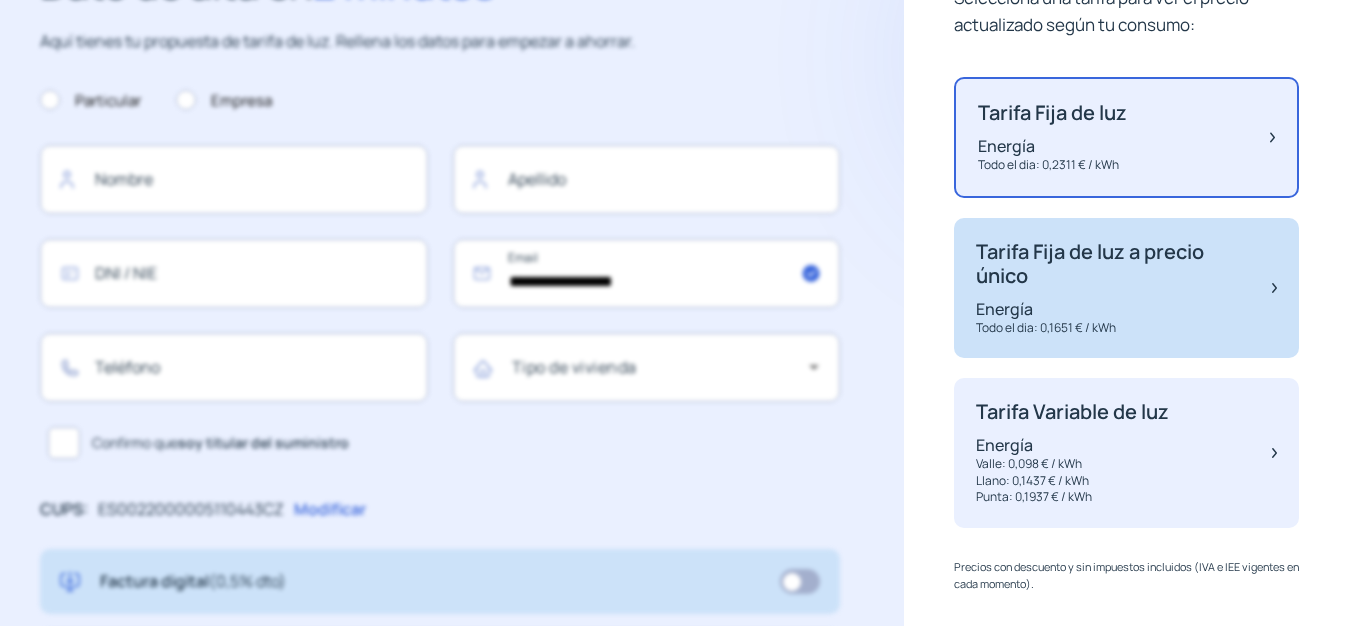 click on "Tarifa Fija de luz a precio único Energía Todo el dia: [PRICE] / kWh" 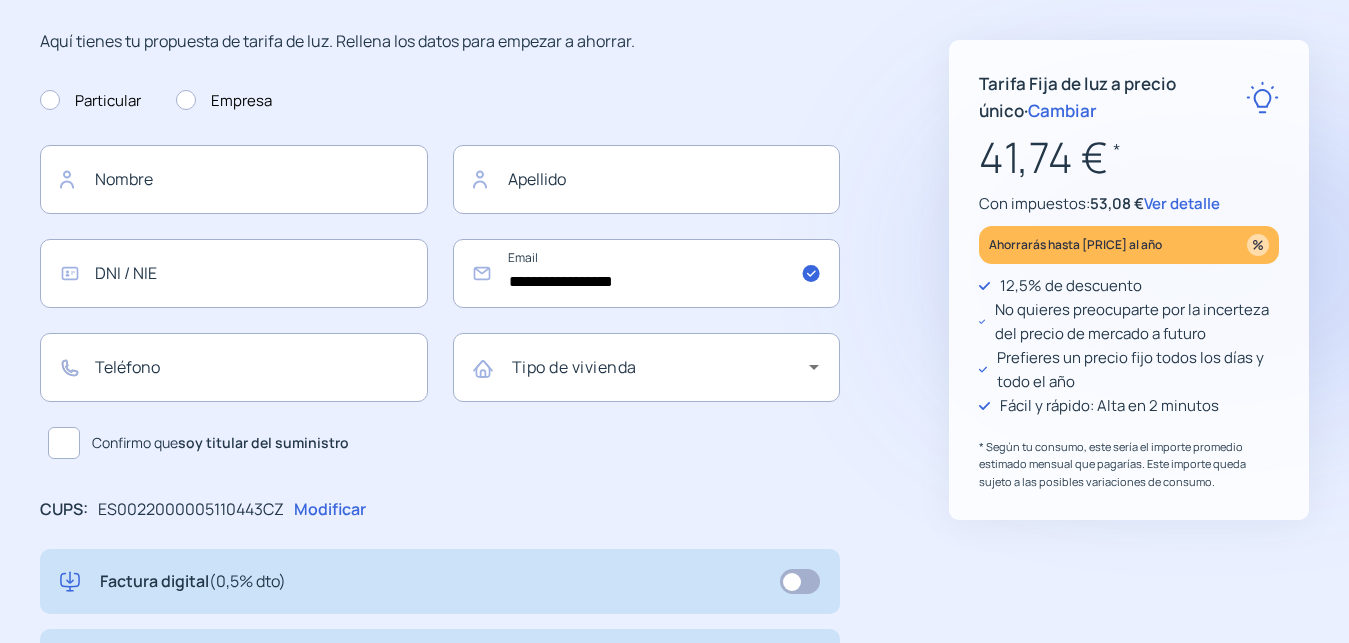 click on "Ver detalle" 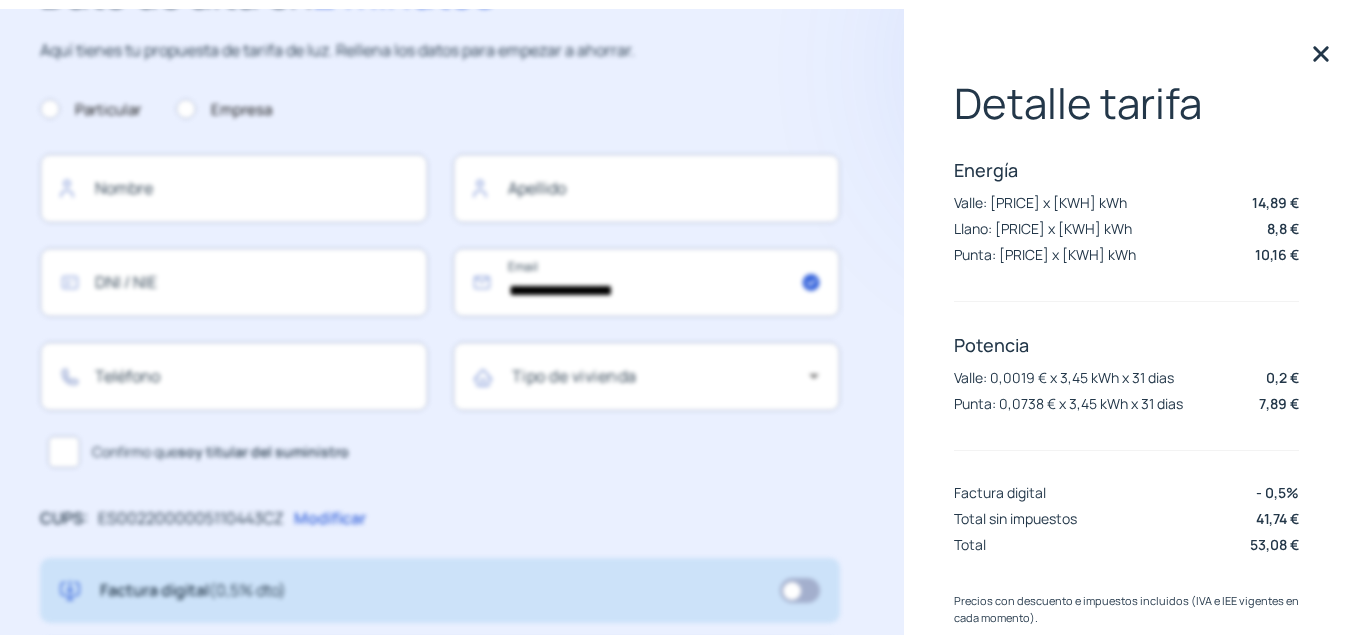 scroll, scrollTop: 0, scrollLeft: 0, axis: both 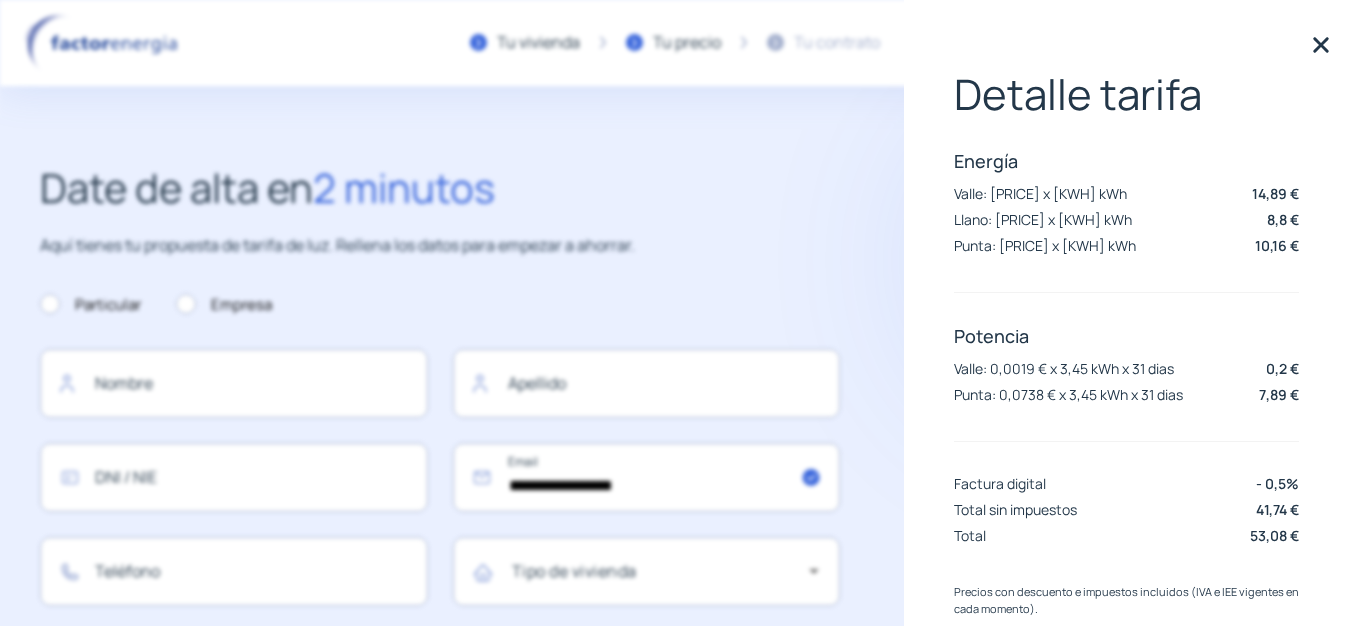 click on "Date de alta en  2 minutos" 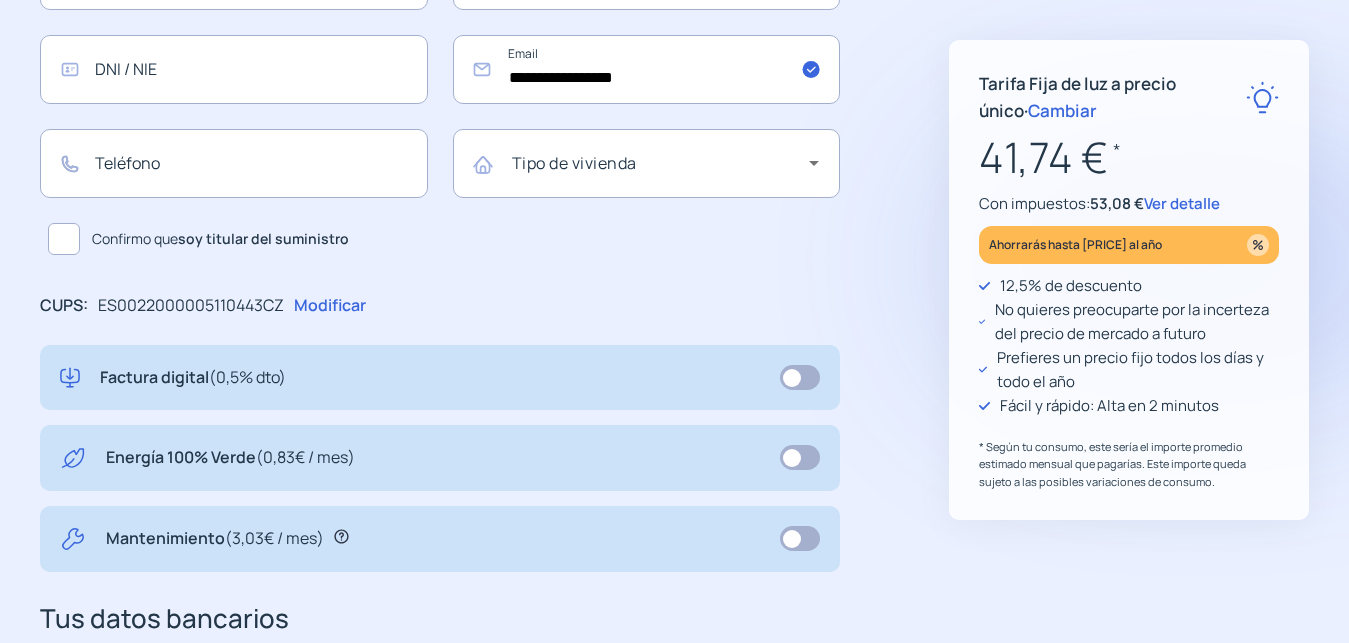 scroll, scrollTop: 306, scrollLeft: 0, axis: vertical 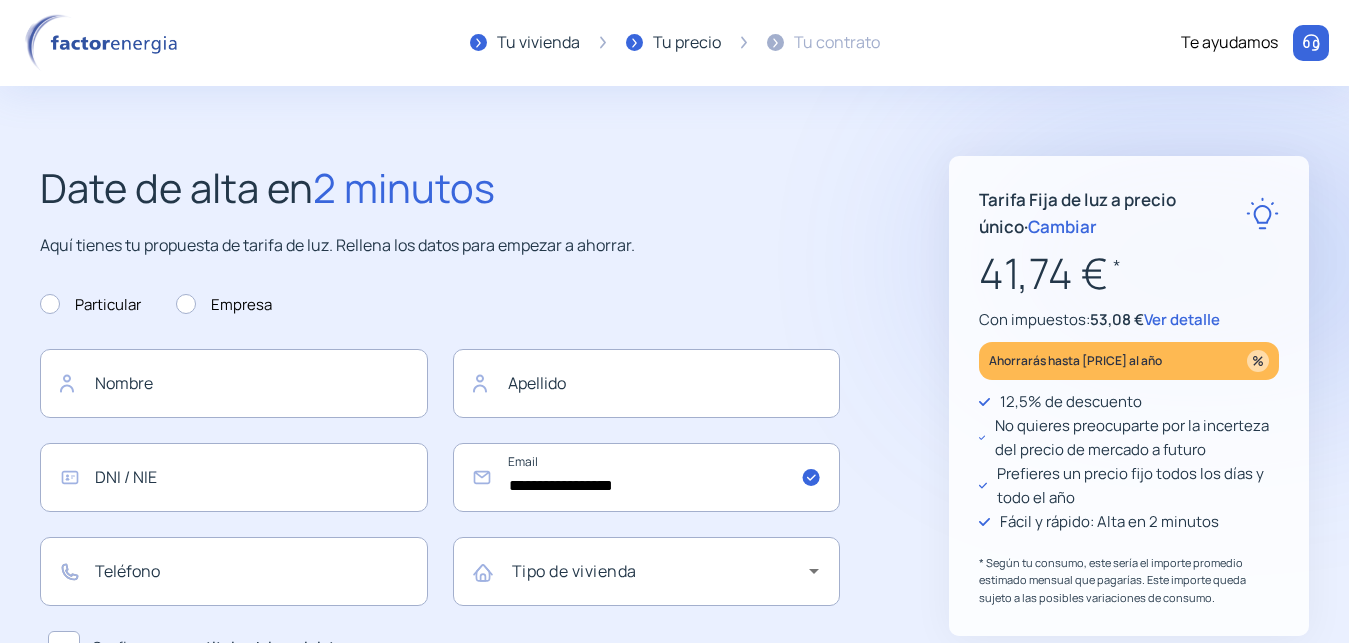 click on "Cambiar" 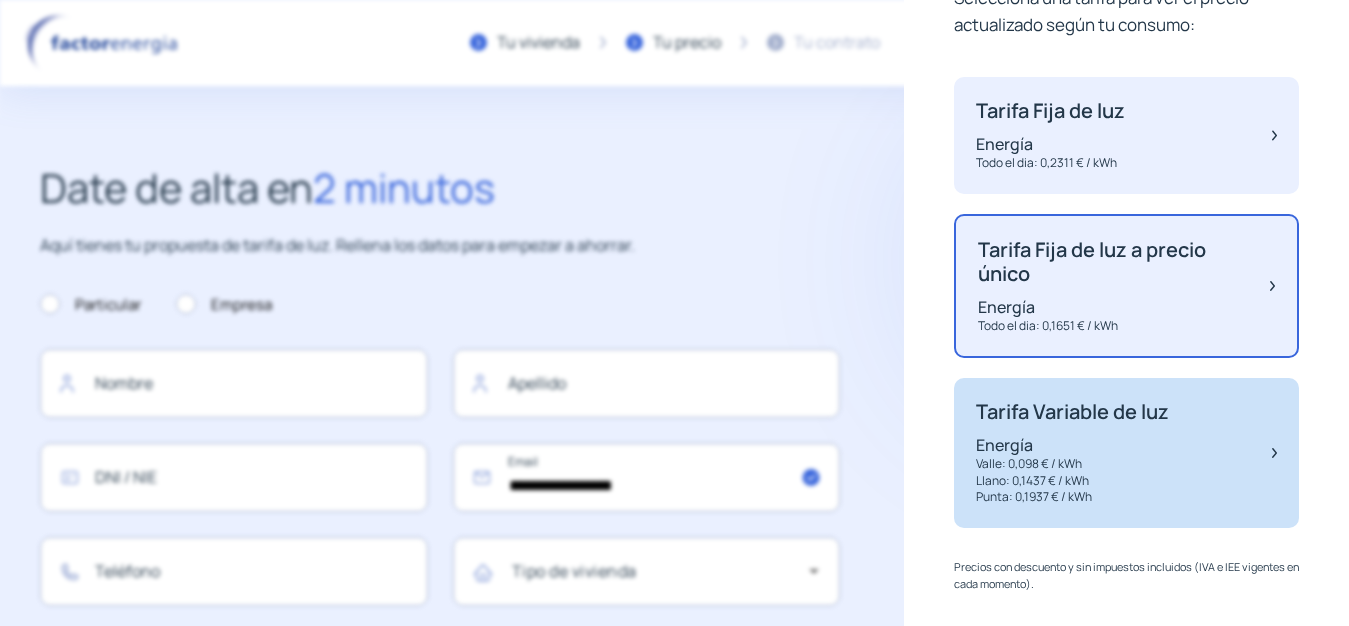 click on "Energía" 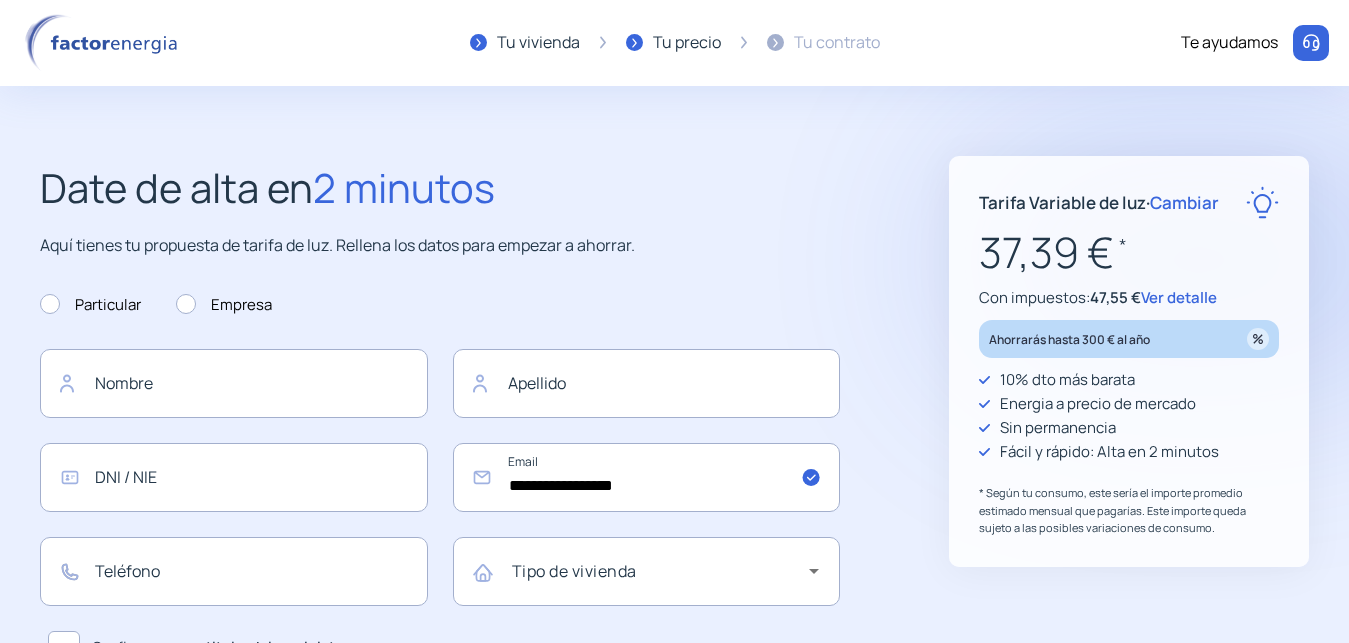 click on "Ver detalle" 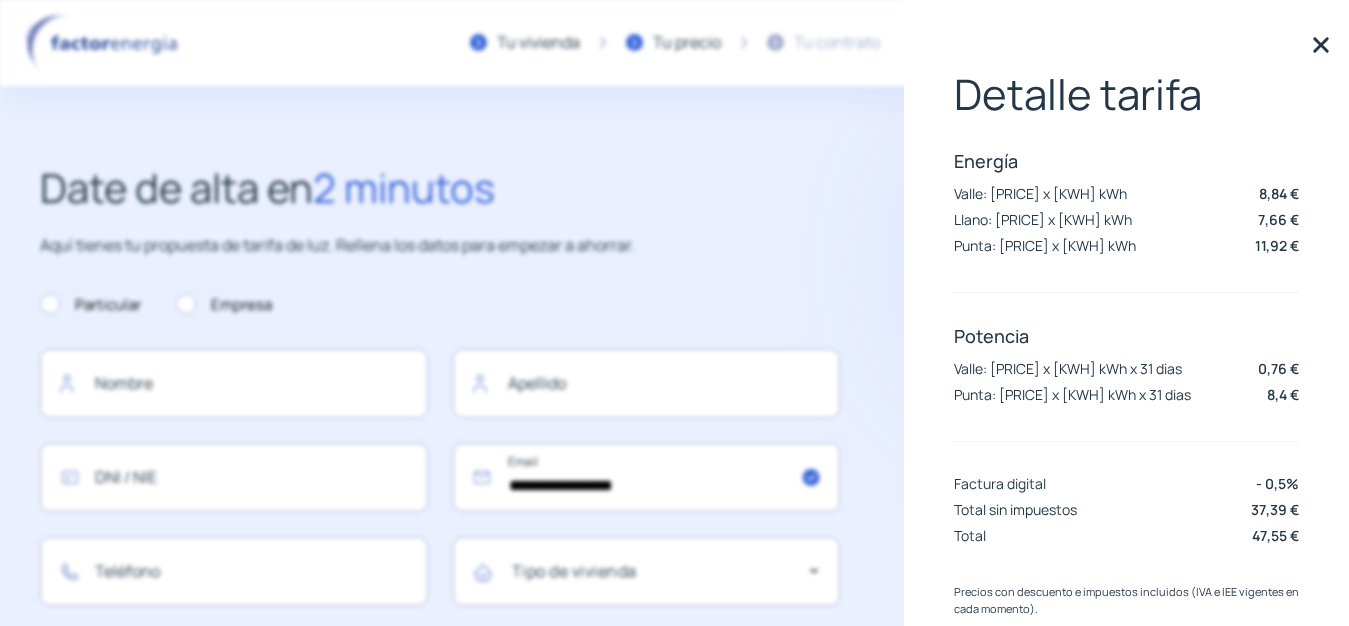 click 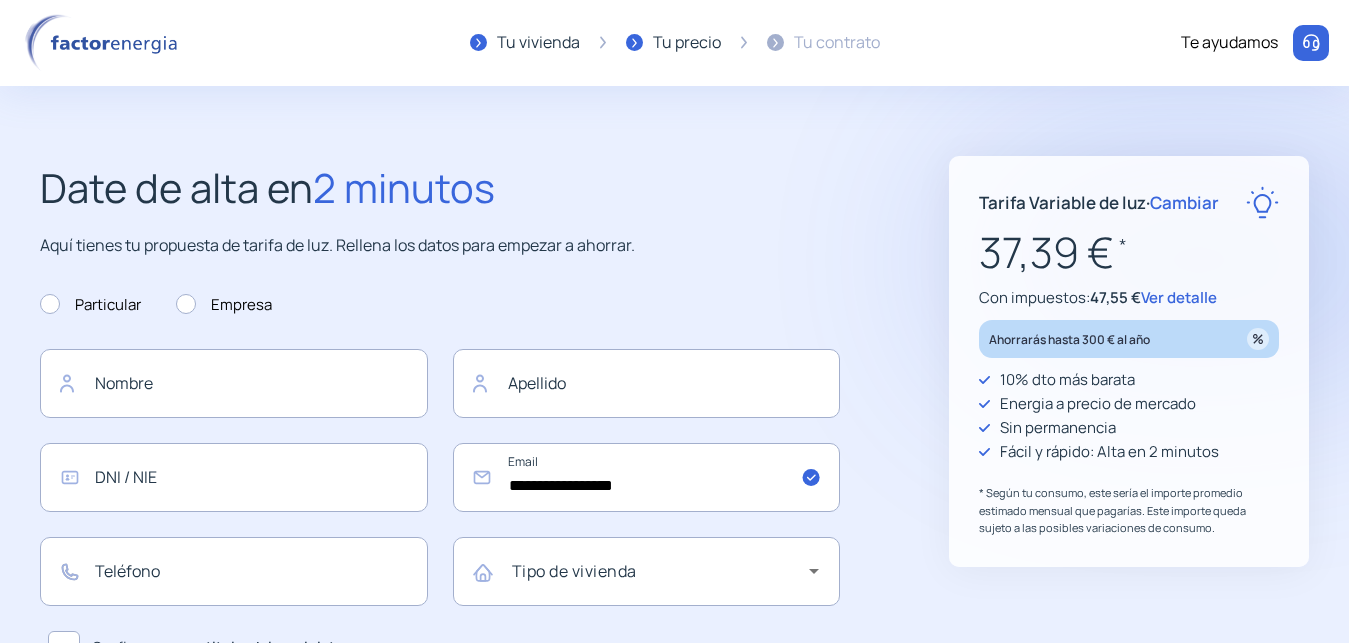 click on "Cambiar" 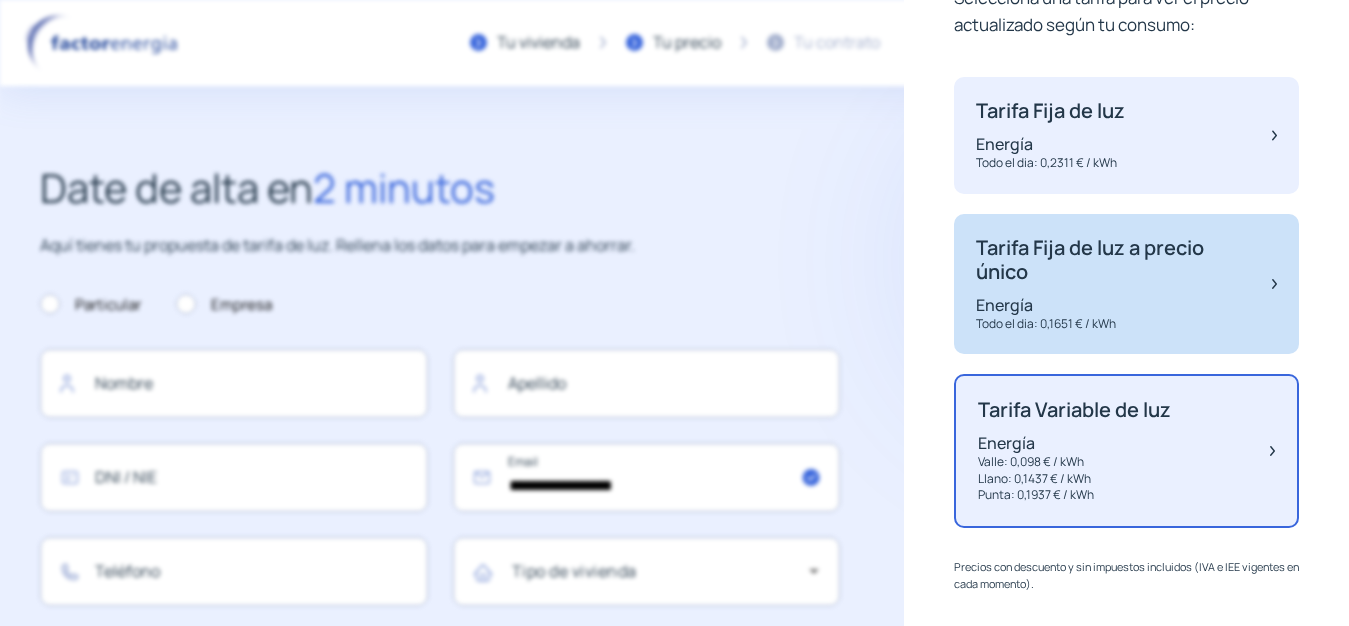 click on "Tarifa Fija de luz a precio único" 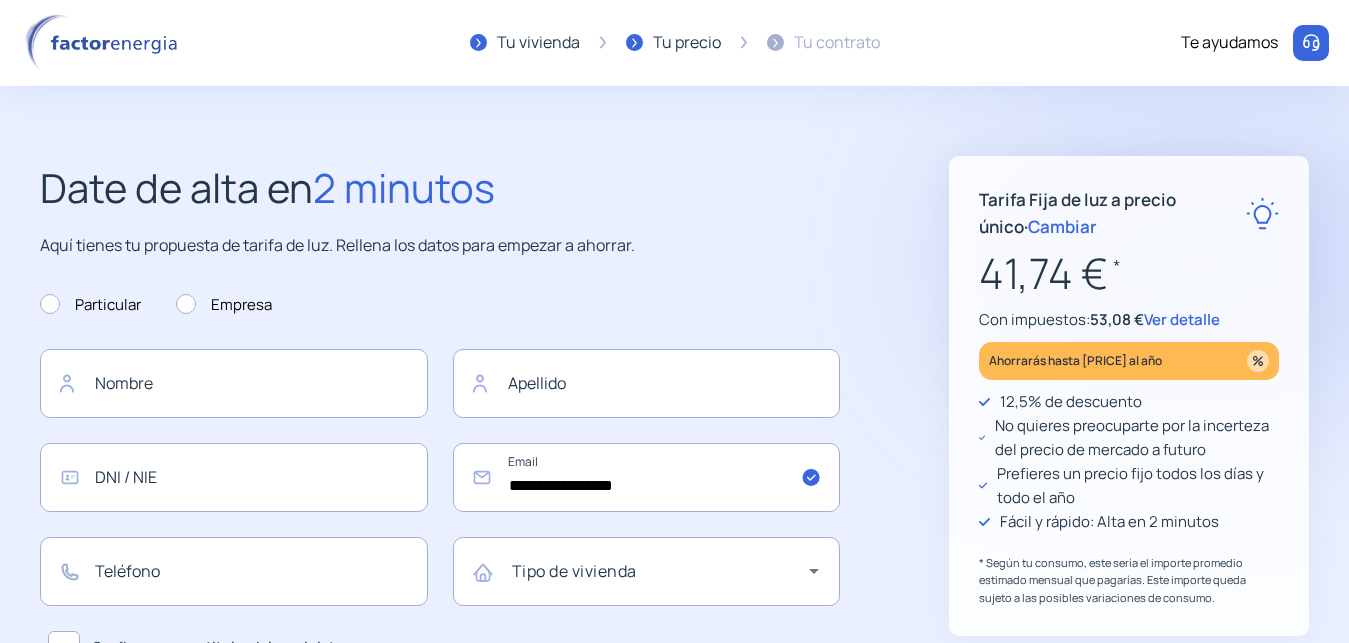 click on "Ver detalle" 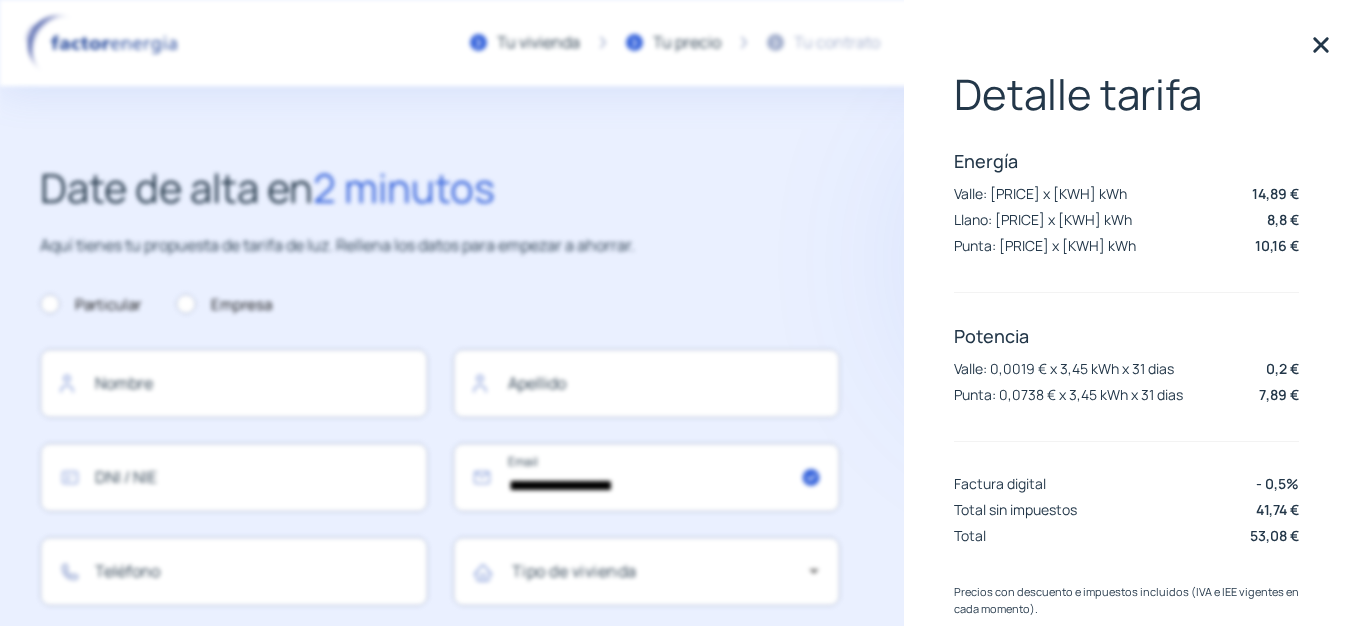 click on "**********" 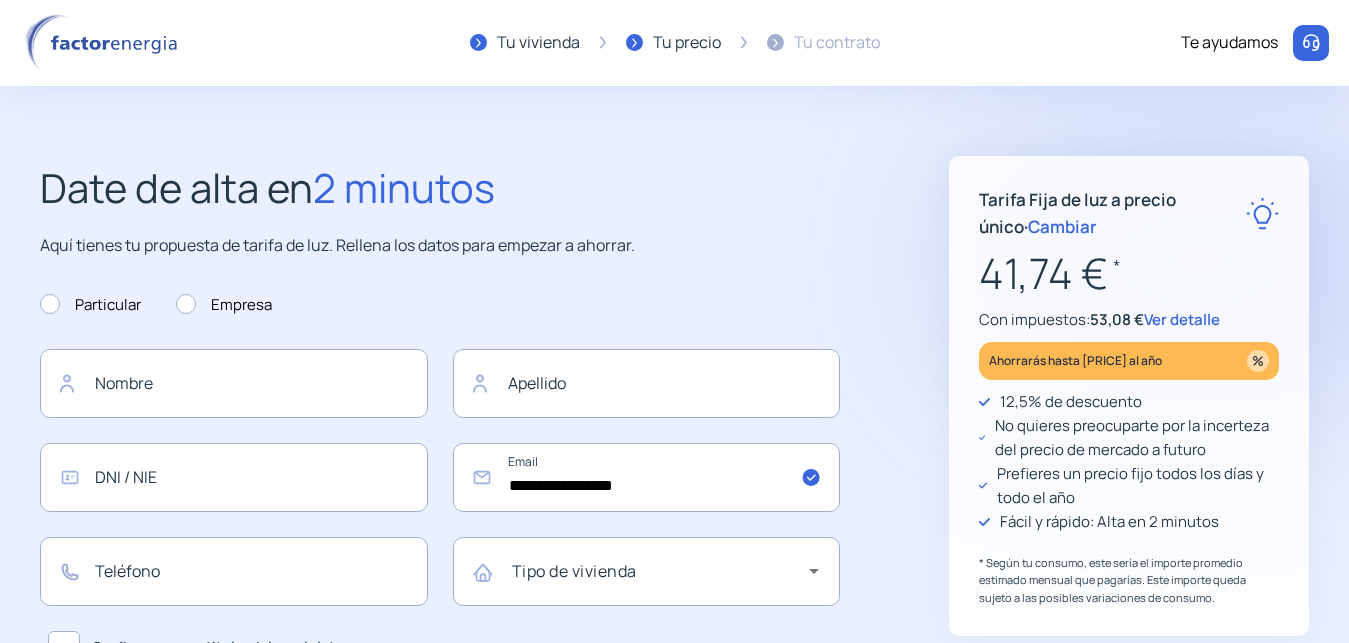 click on "Ver detalle" 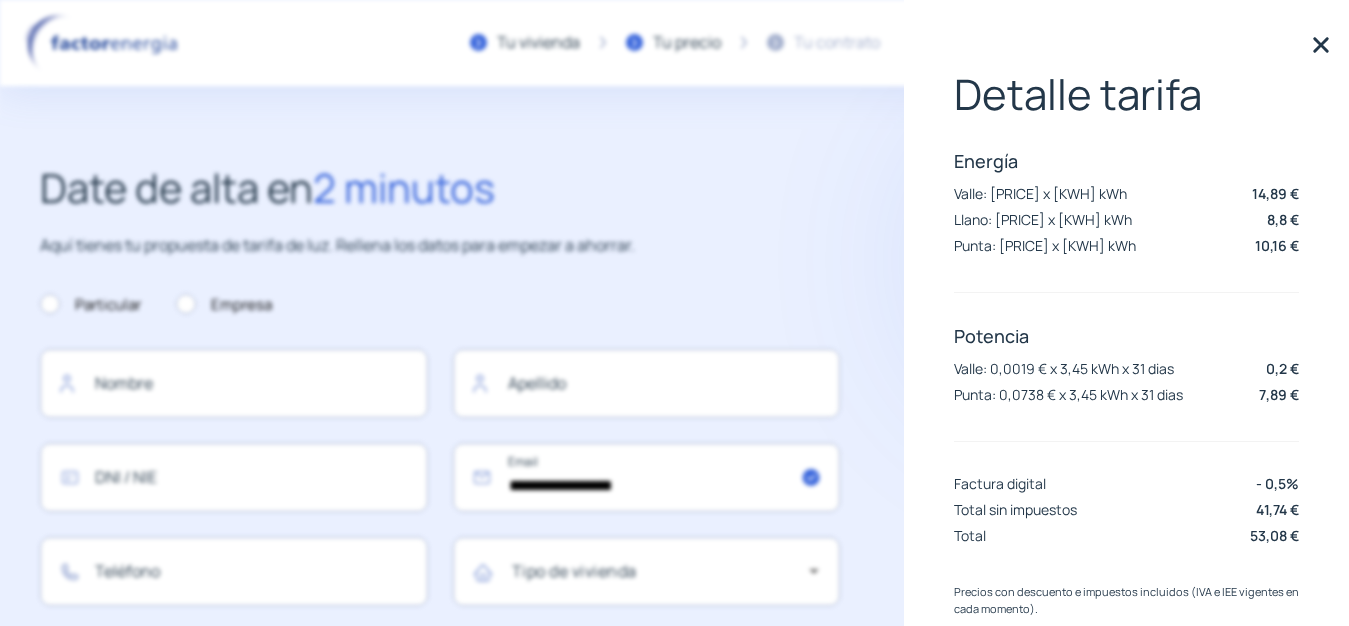 click 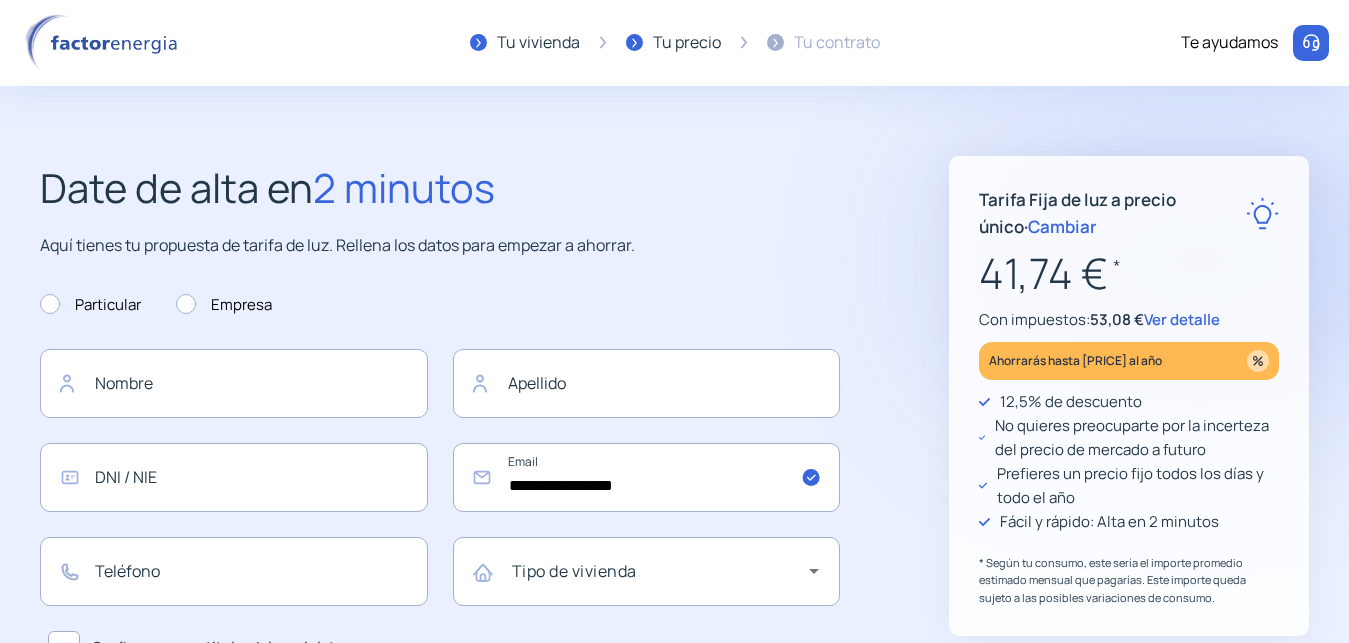 click on "Ver detalle" 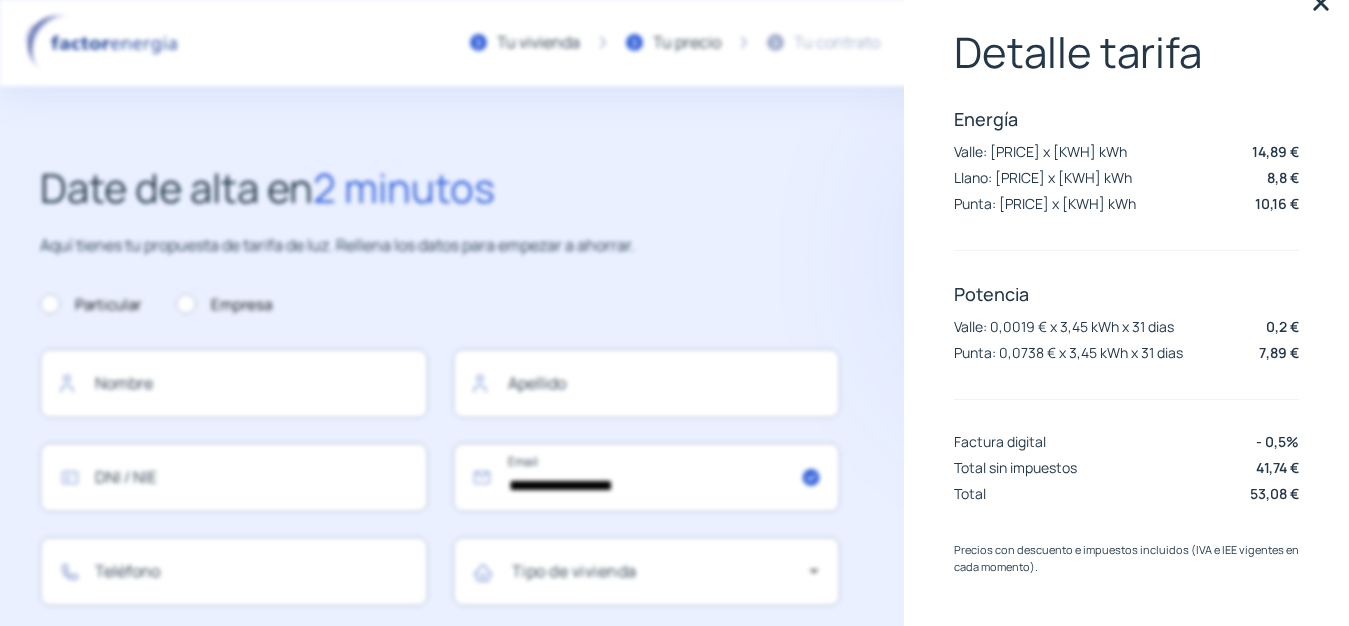 scroll, scrollTop: 0, scrollLeft: 0, axis: both 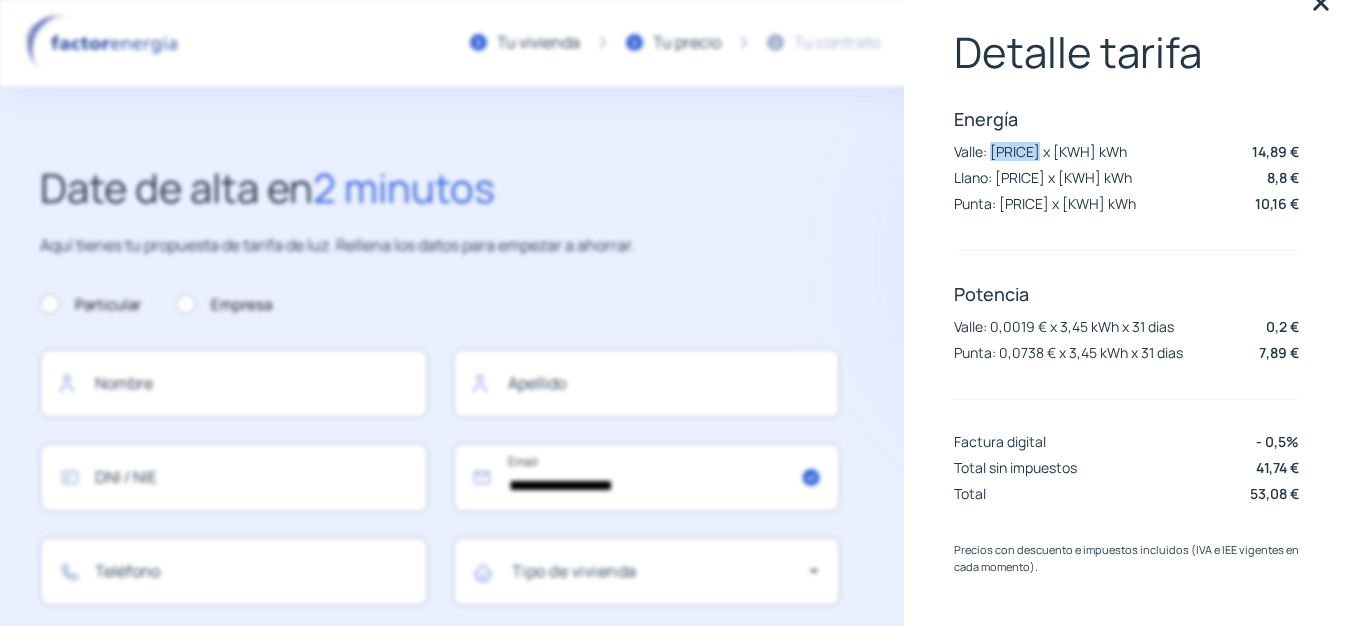drag, startPoint x: 992, startPoint y: 153, endPoint x: 1033, endPoint y: 156, distance: 41.109608 